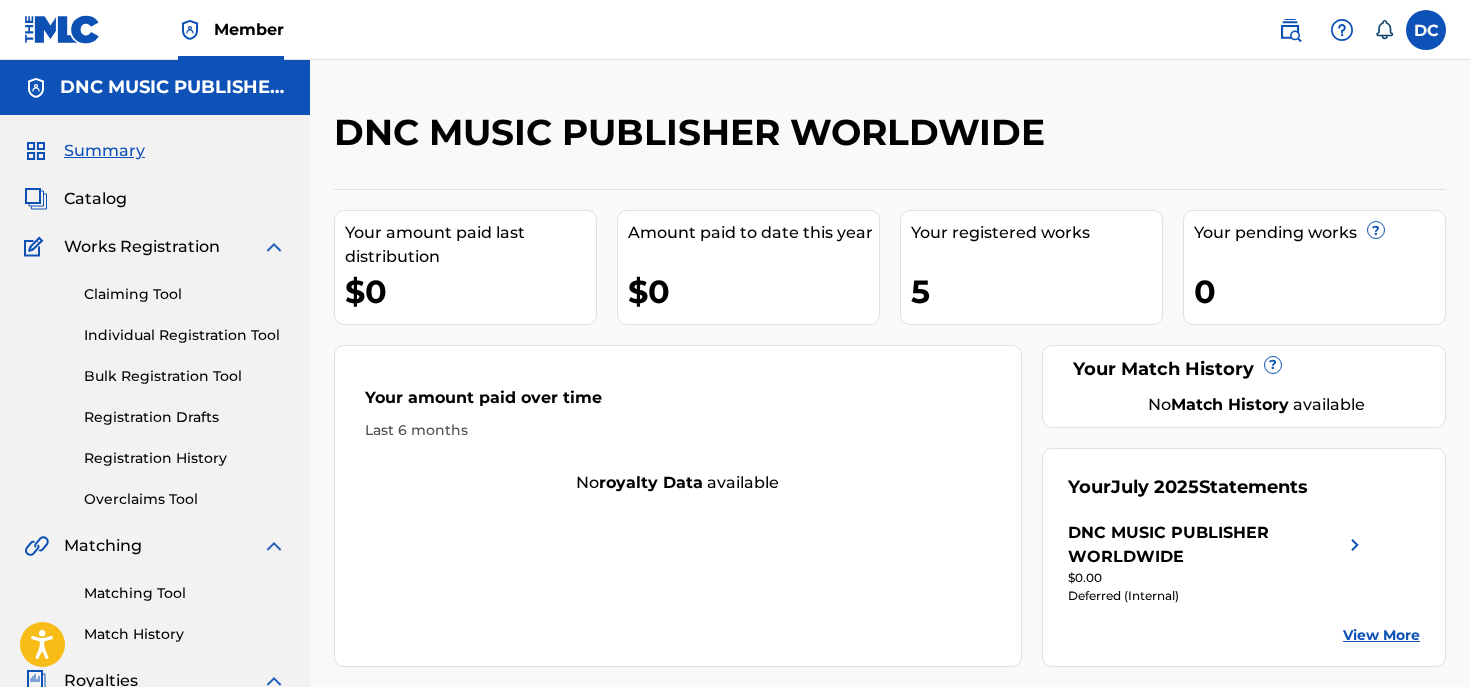 scroll, scrollTop: 0, scrollLeft: 0, axis: both 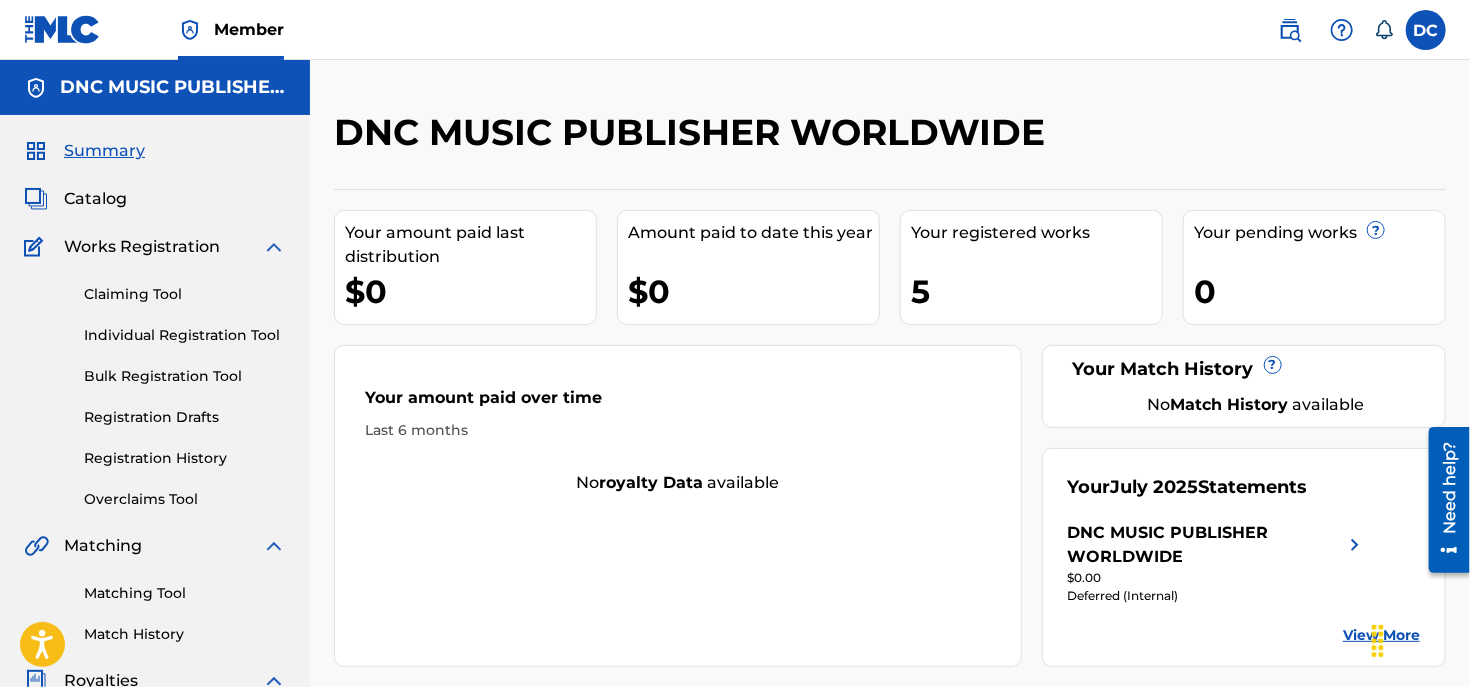 click on "Individual Registration Tool" at bounding box center [185, 335] 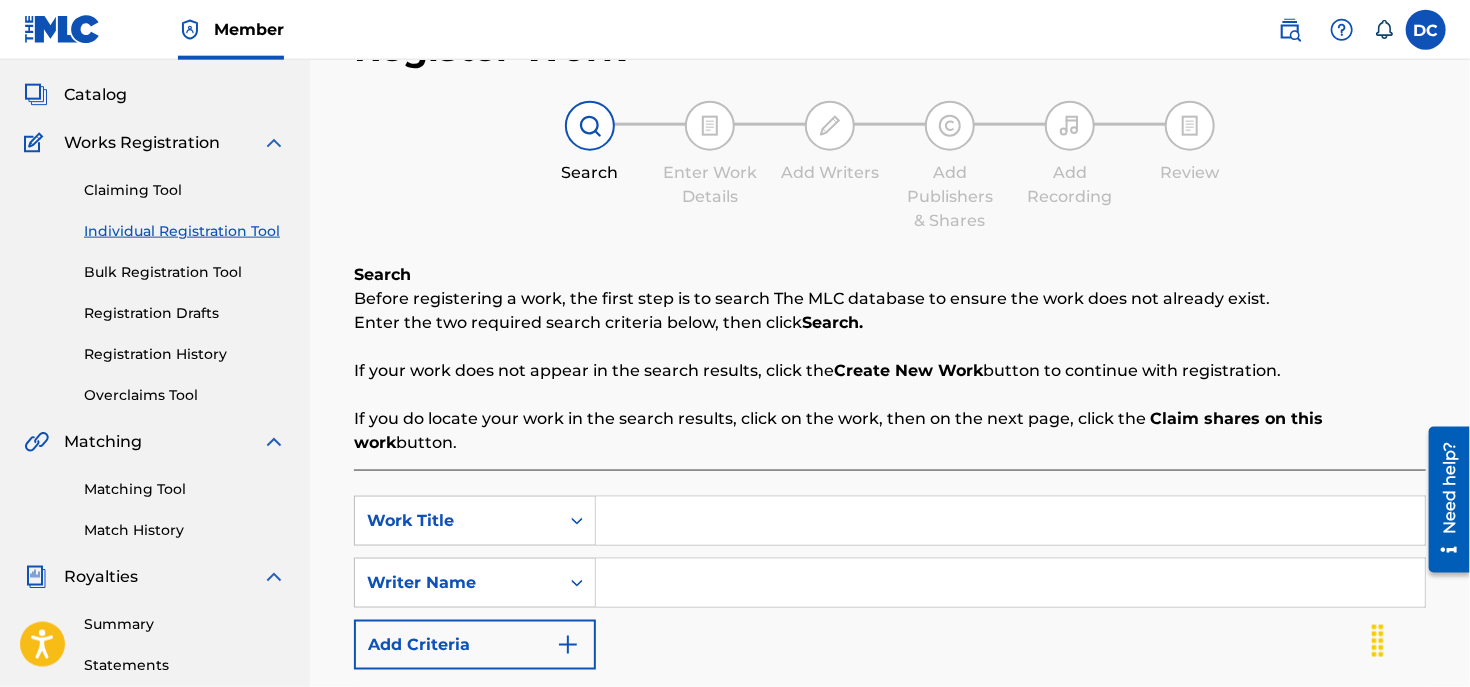 scroll, scrollTop: 105, scrollLeft: 0, axis: vertical 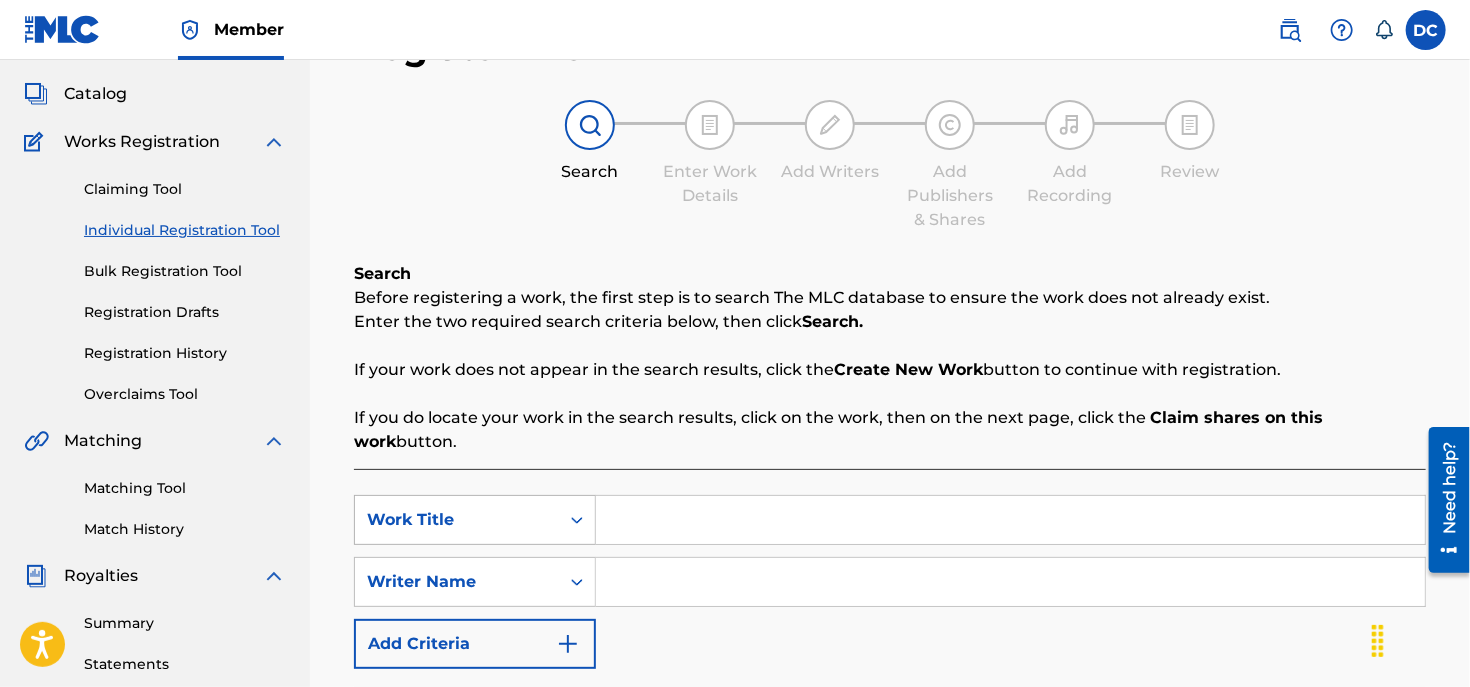 click 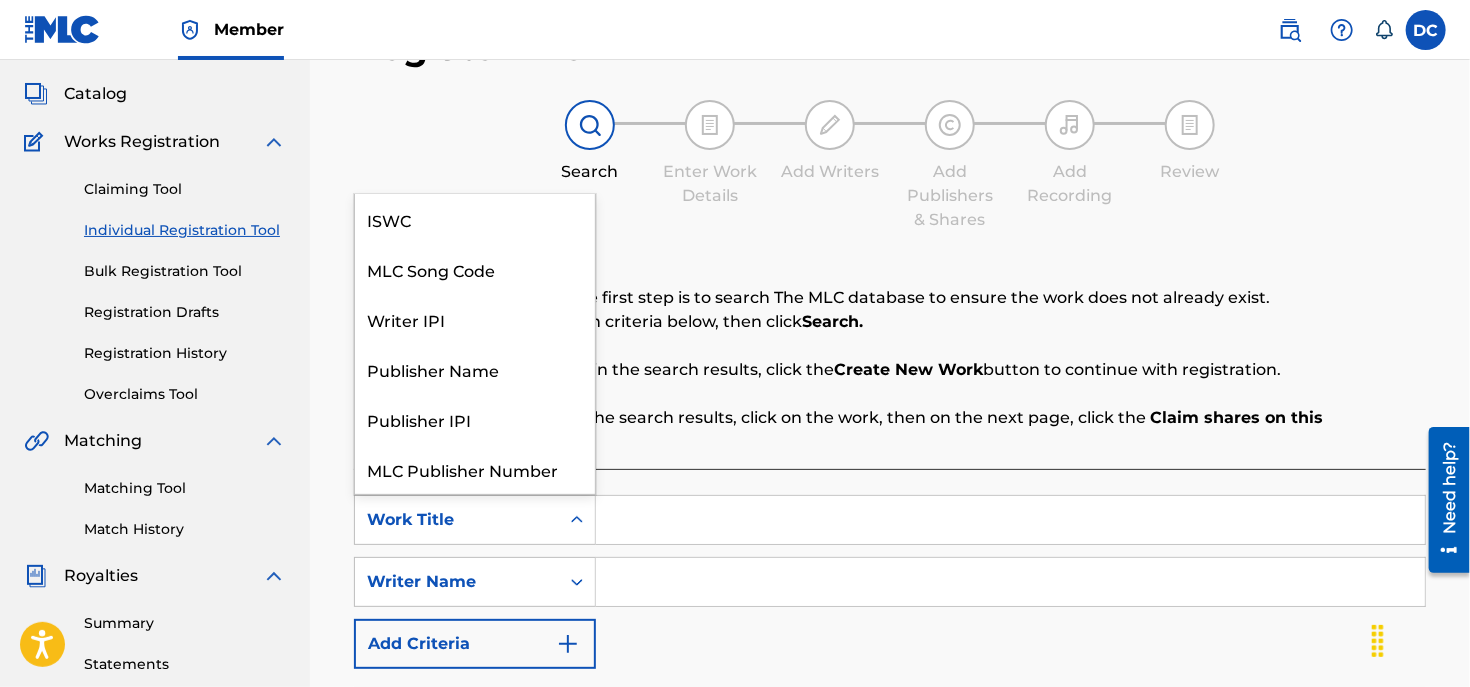 scroll, scrollTop: 50, scrollLeft: 0, axis: vertical 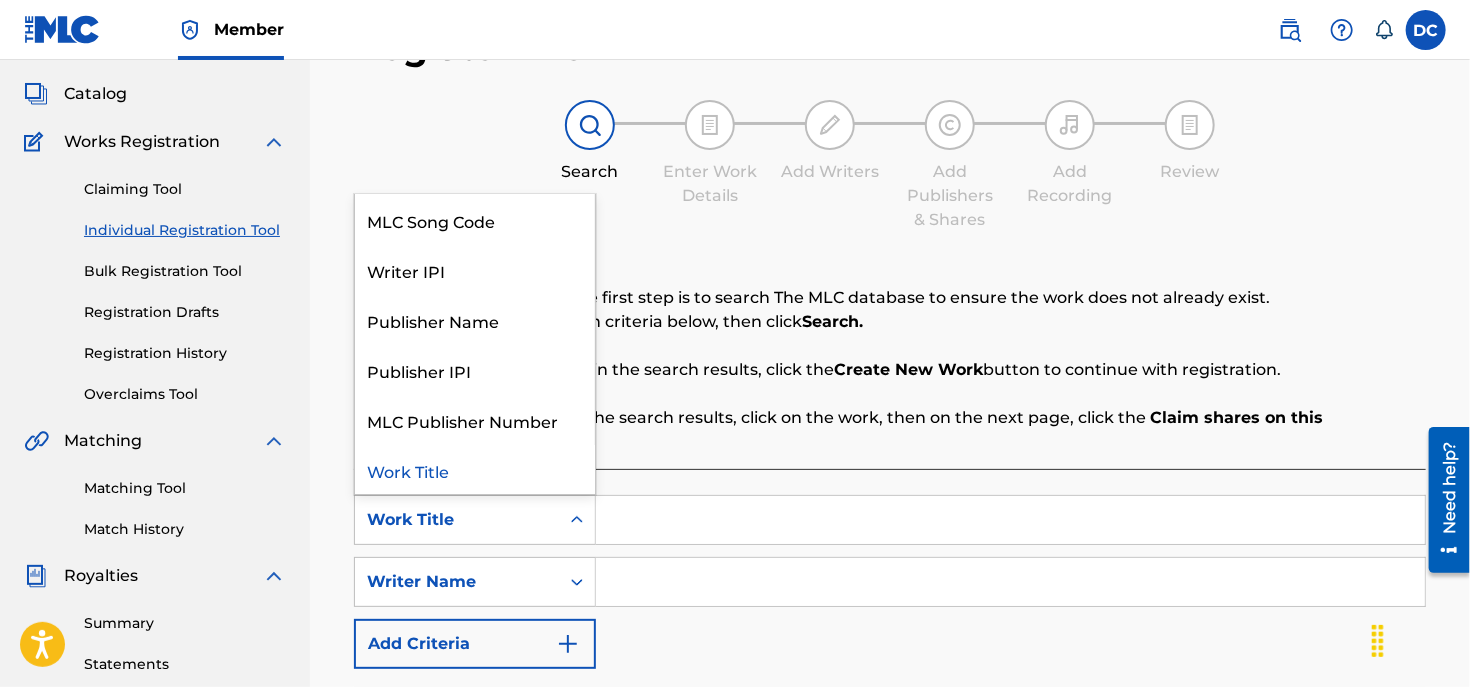 click on "Work Title" at bounding box center (475, 470) 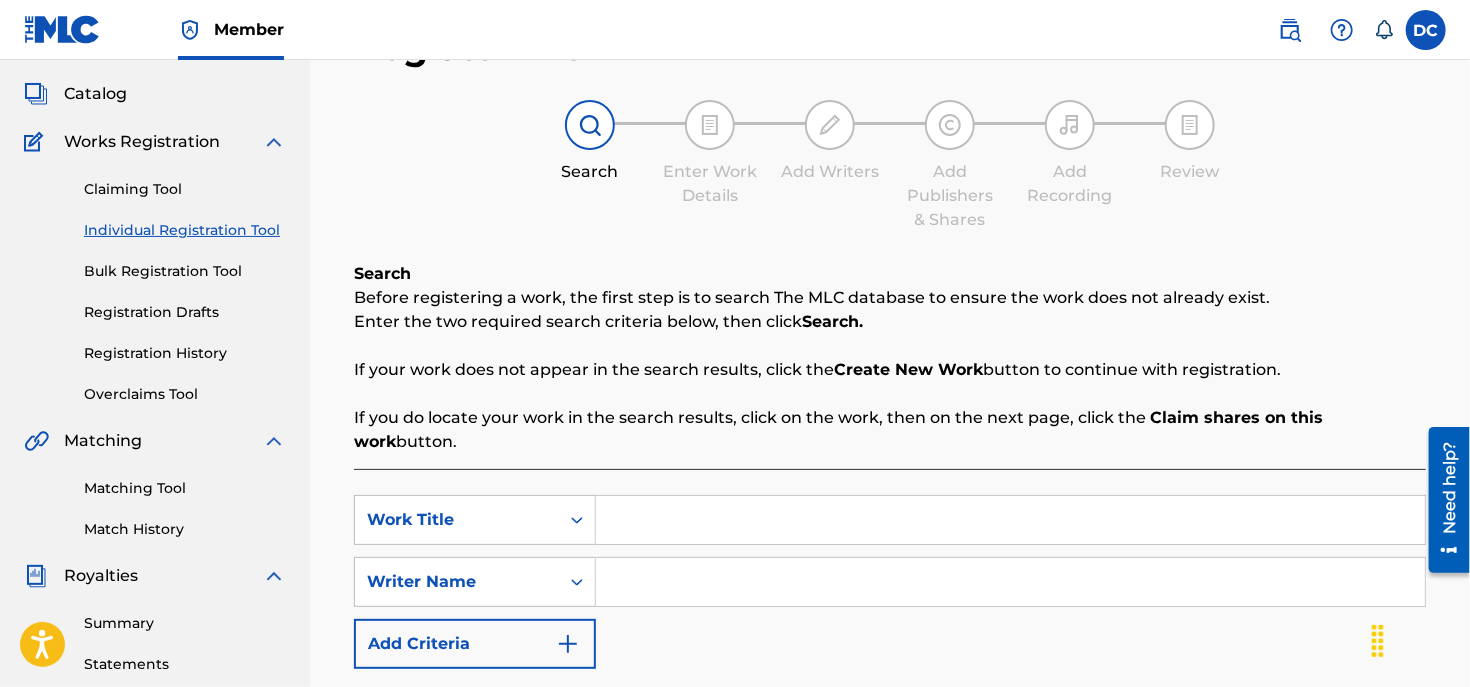click at bounding box center (1010, 520) 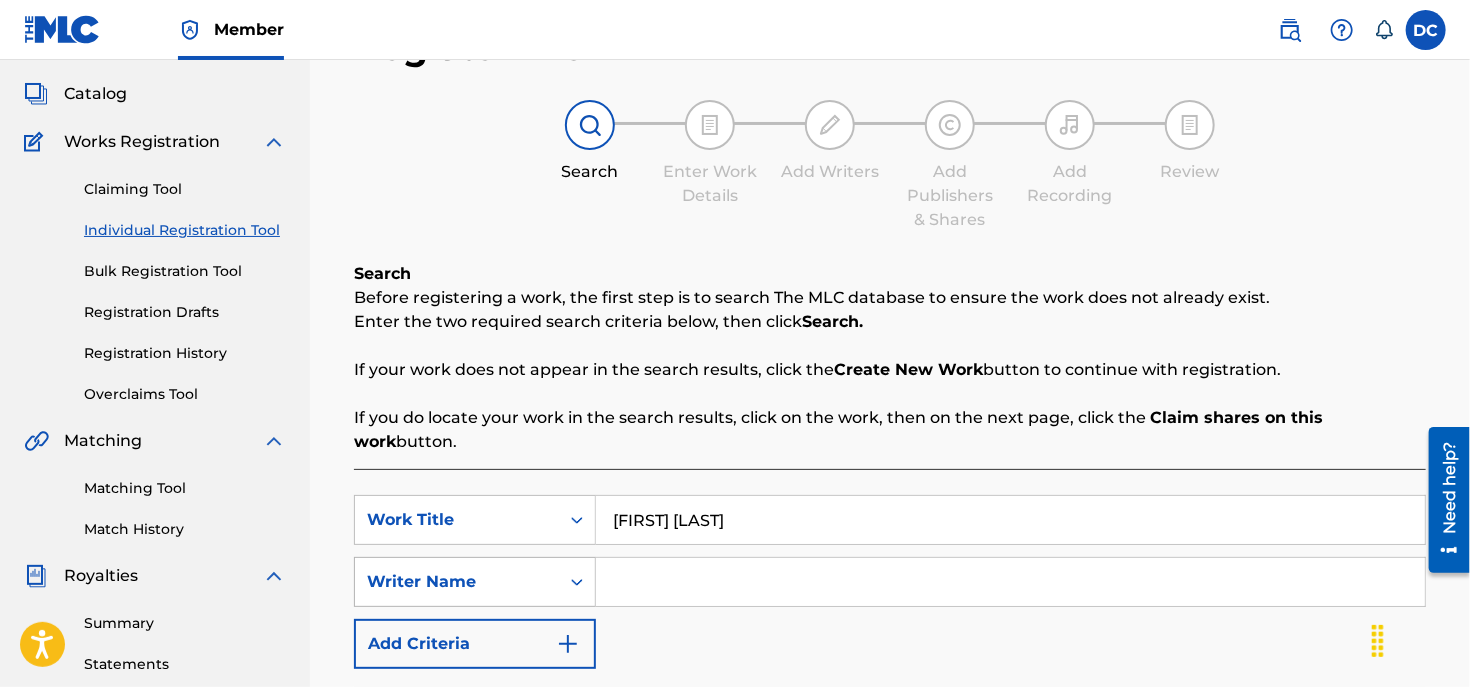 type on "[FIRST] [LAST]" 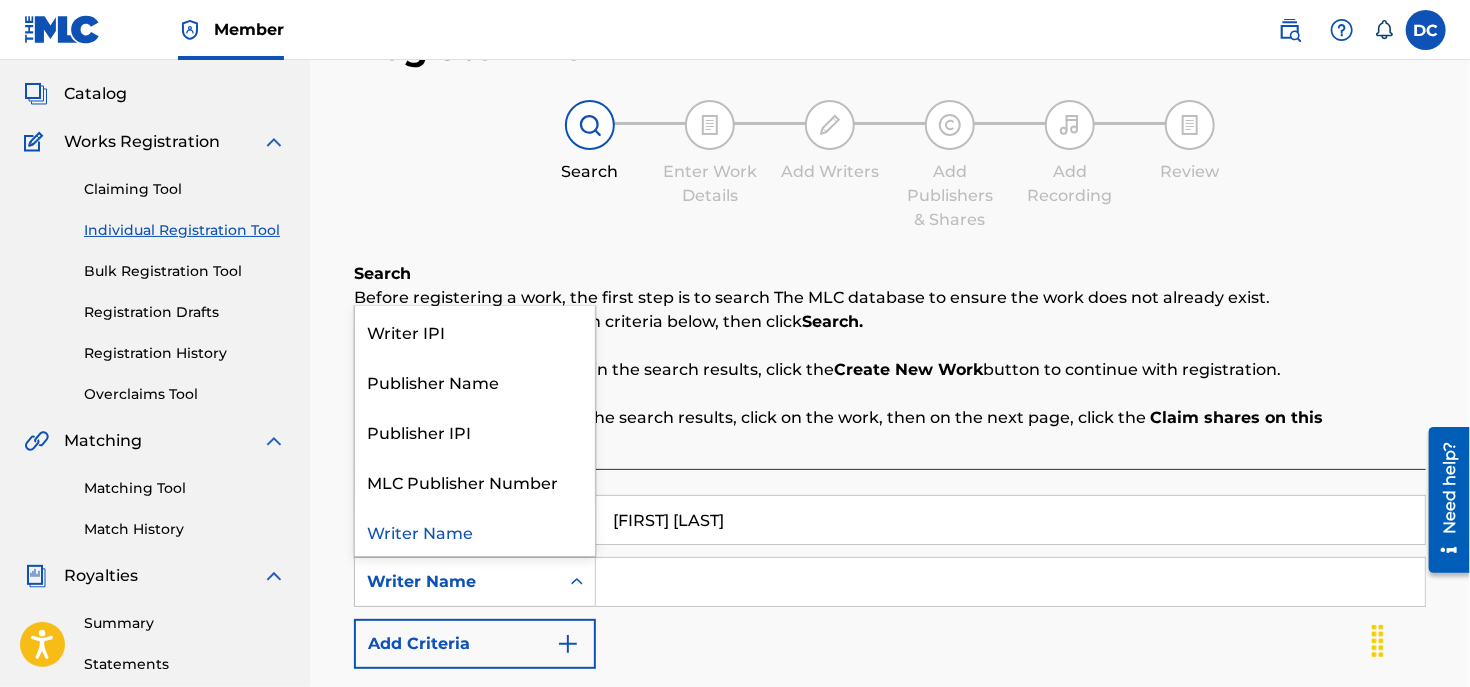 click 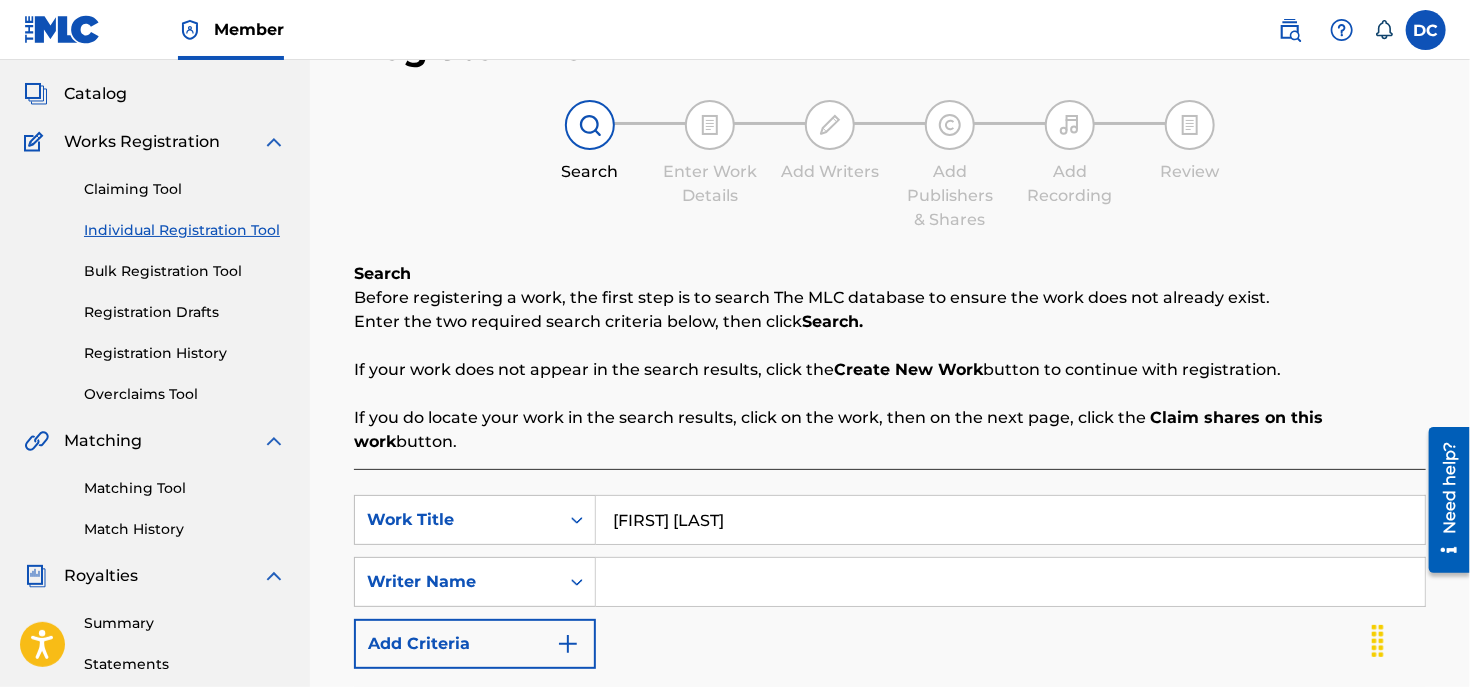 click at bounding box center (1010, 582) 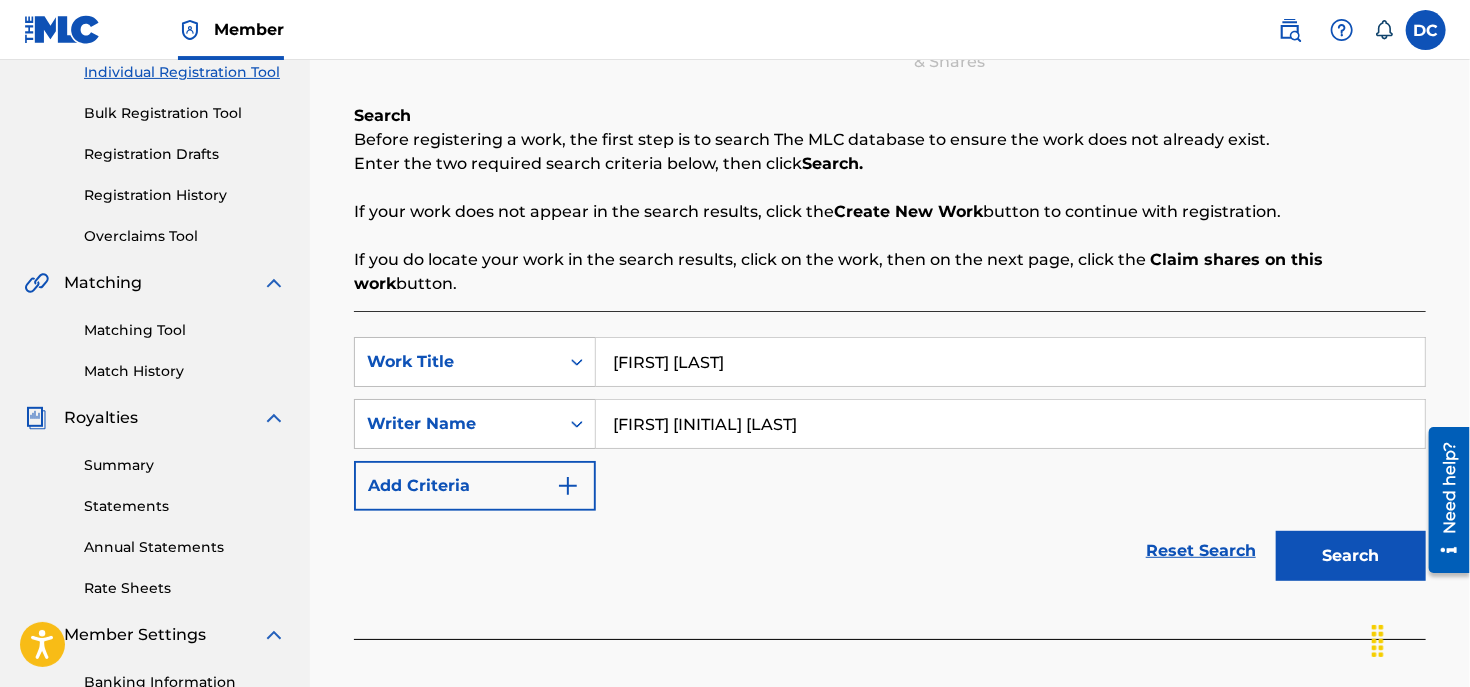 scroll, scrollTop: 316, scrollLeft: 0, axis: vertical 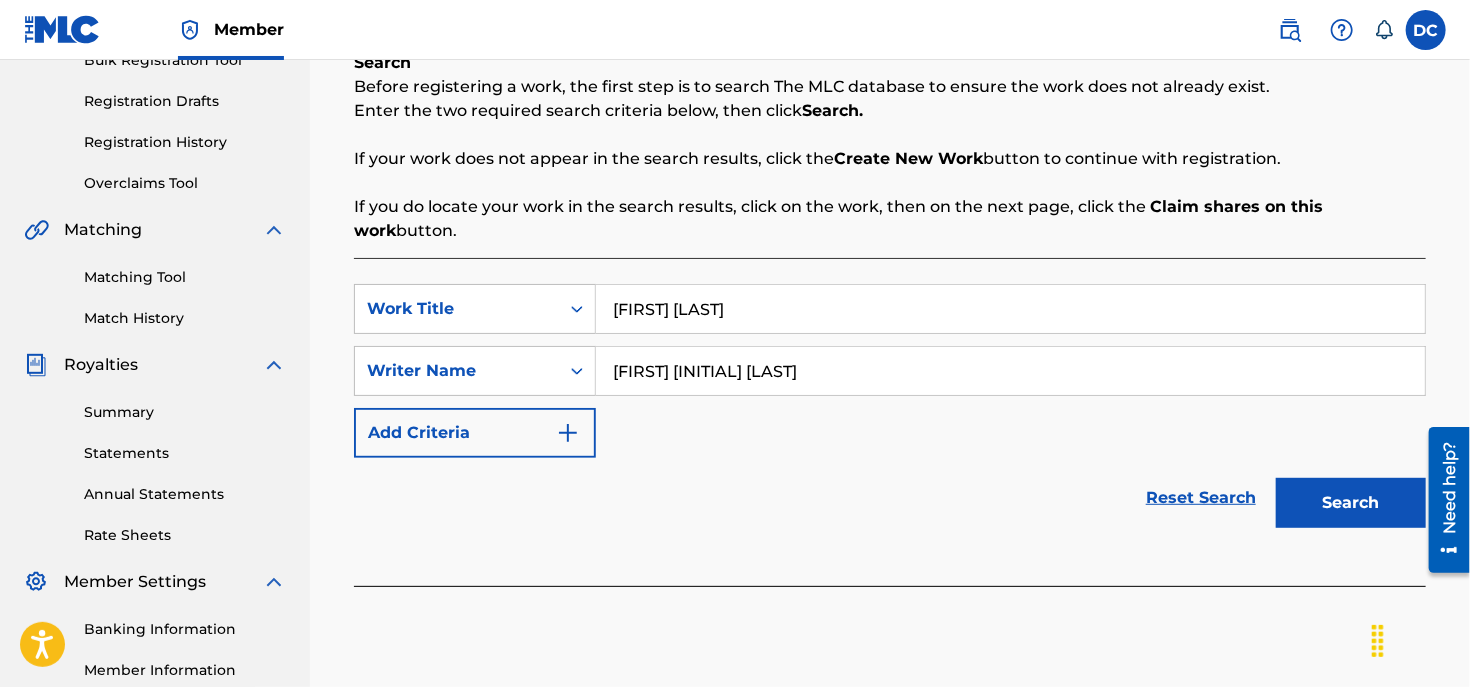 type on "[FIRST] [INITIAL] [LAST]" 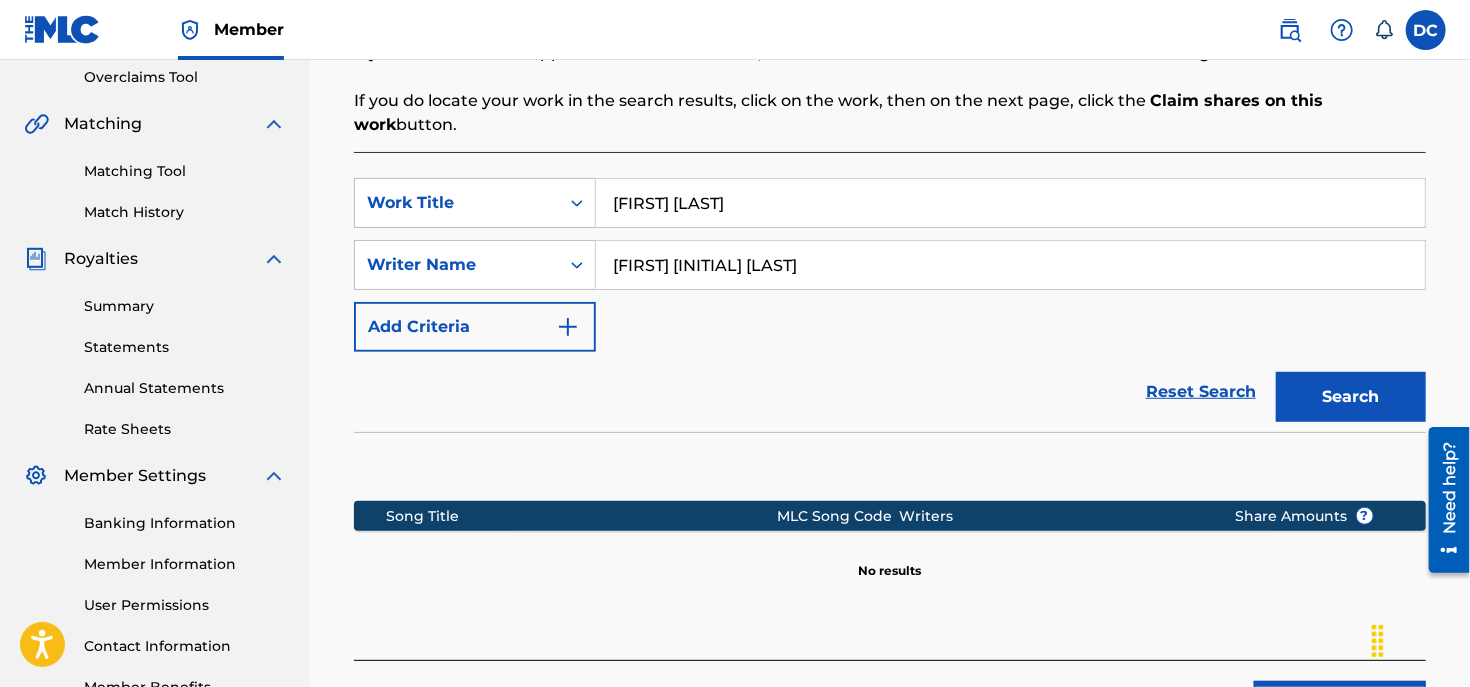 scroll, scrollTop: 528, scrollLeft: 0, axis: vertical 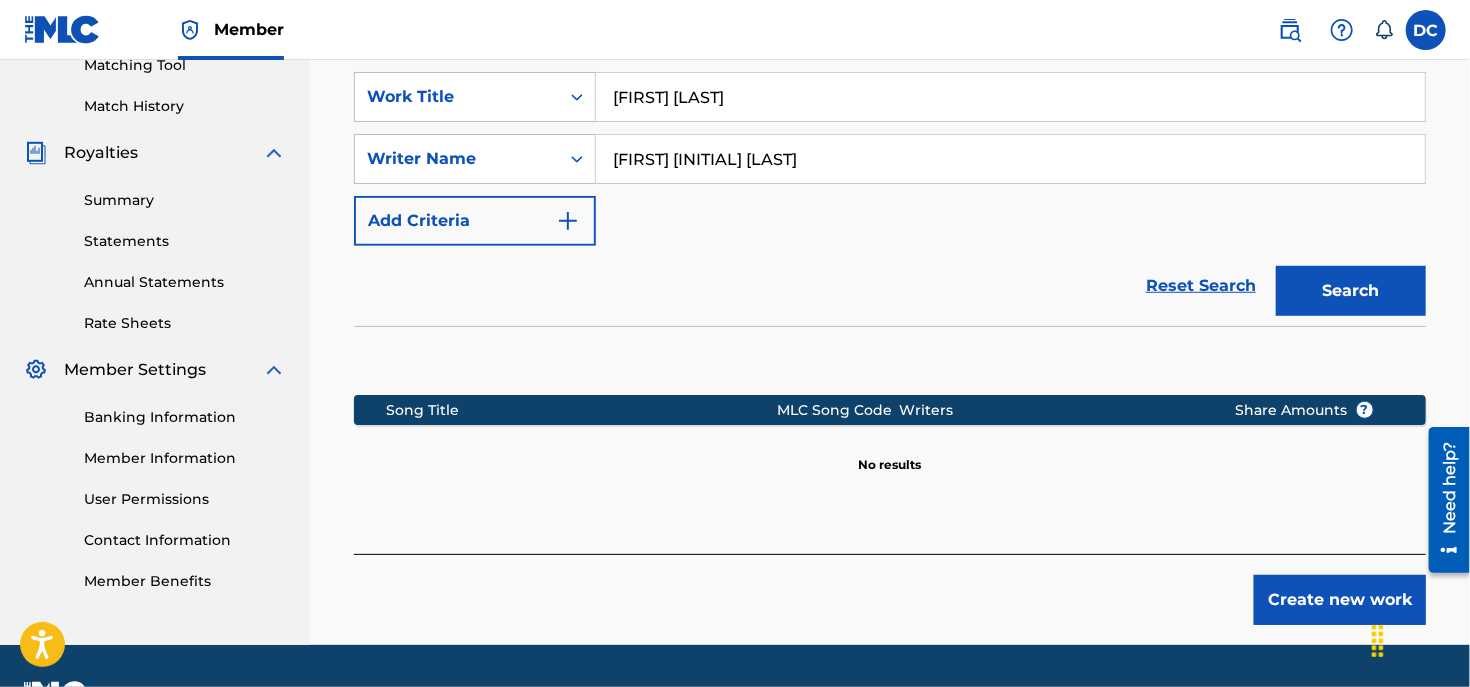 click on "Create new work" at bounding box center (1340, 600) 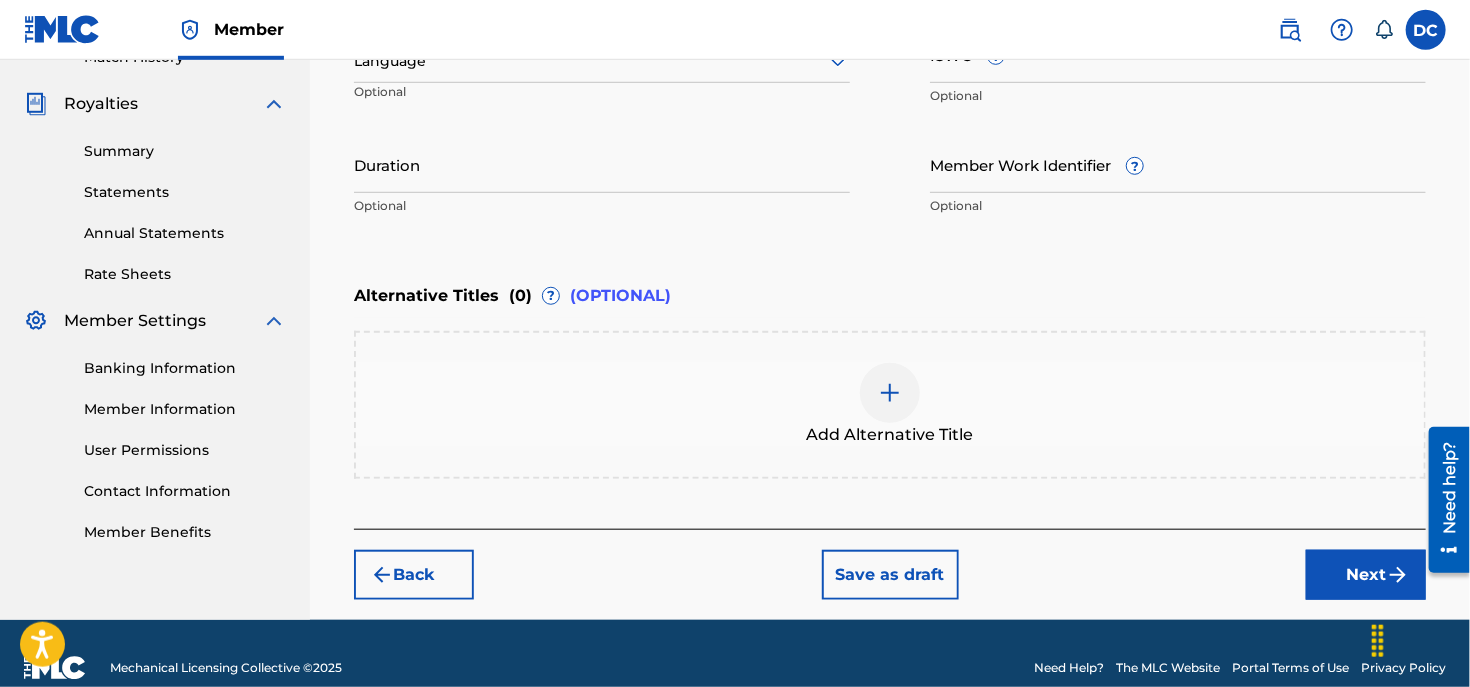 scroll, scrollTop: 604, scrollLeft: 0, axis: vertical 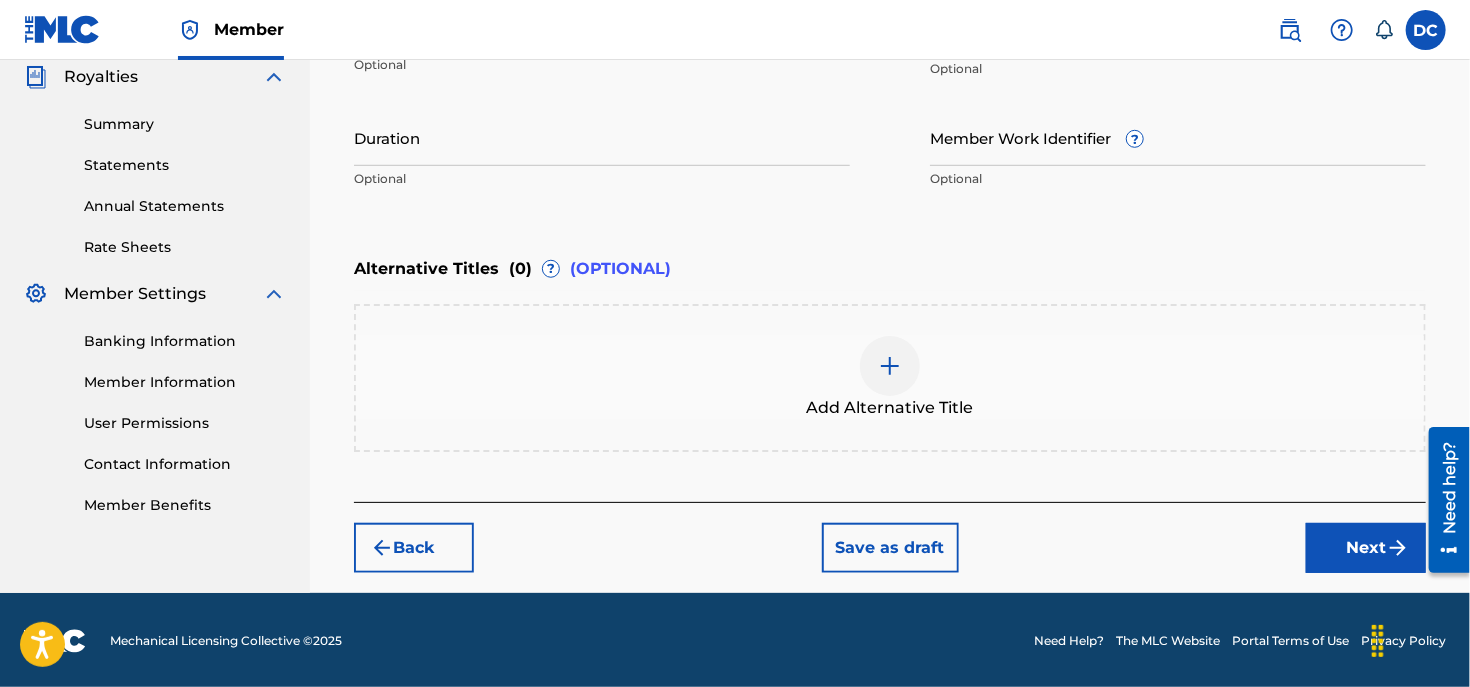 click on "Next" at bounding box center [1366, 548] 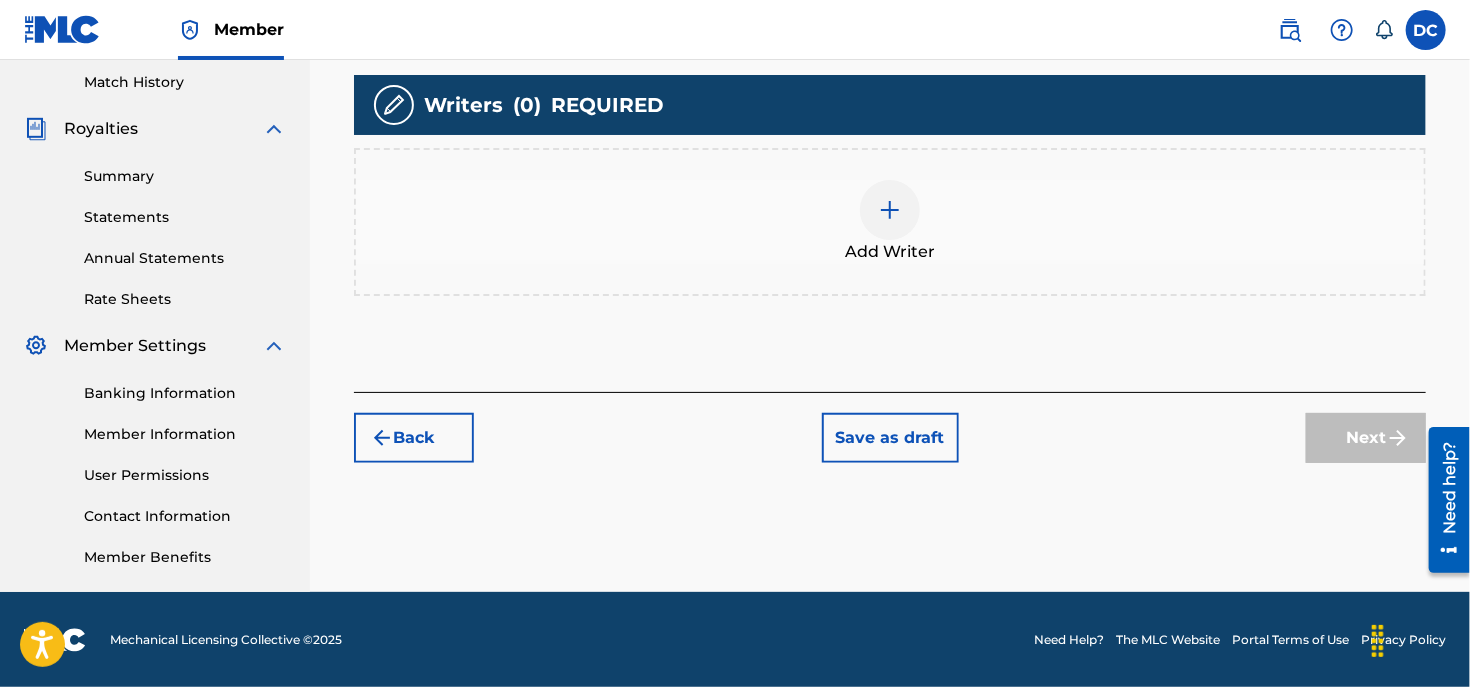 click at bounding box center (890, 210) 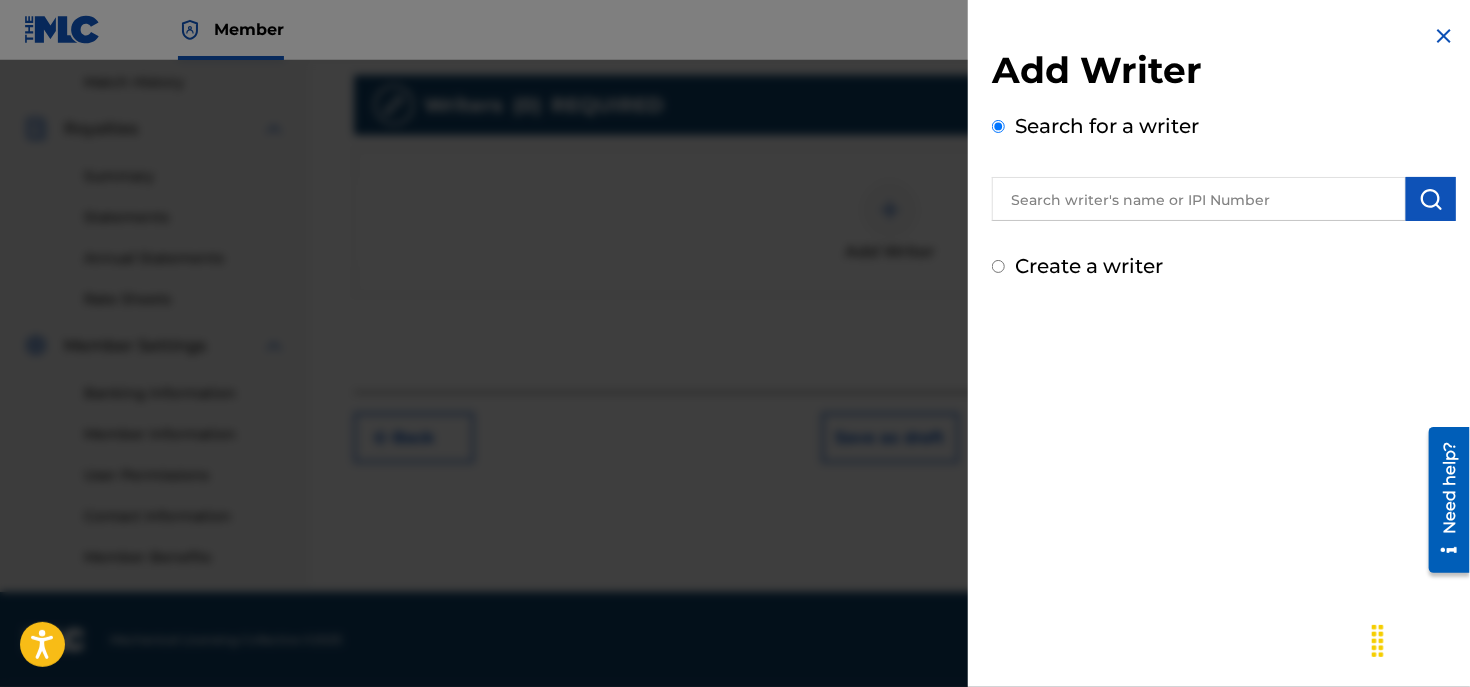 click at bounding box center [1199, 199] 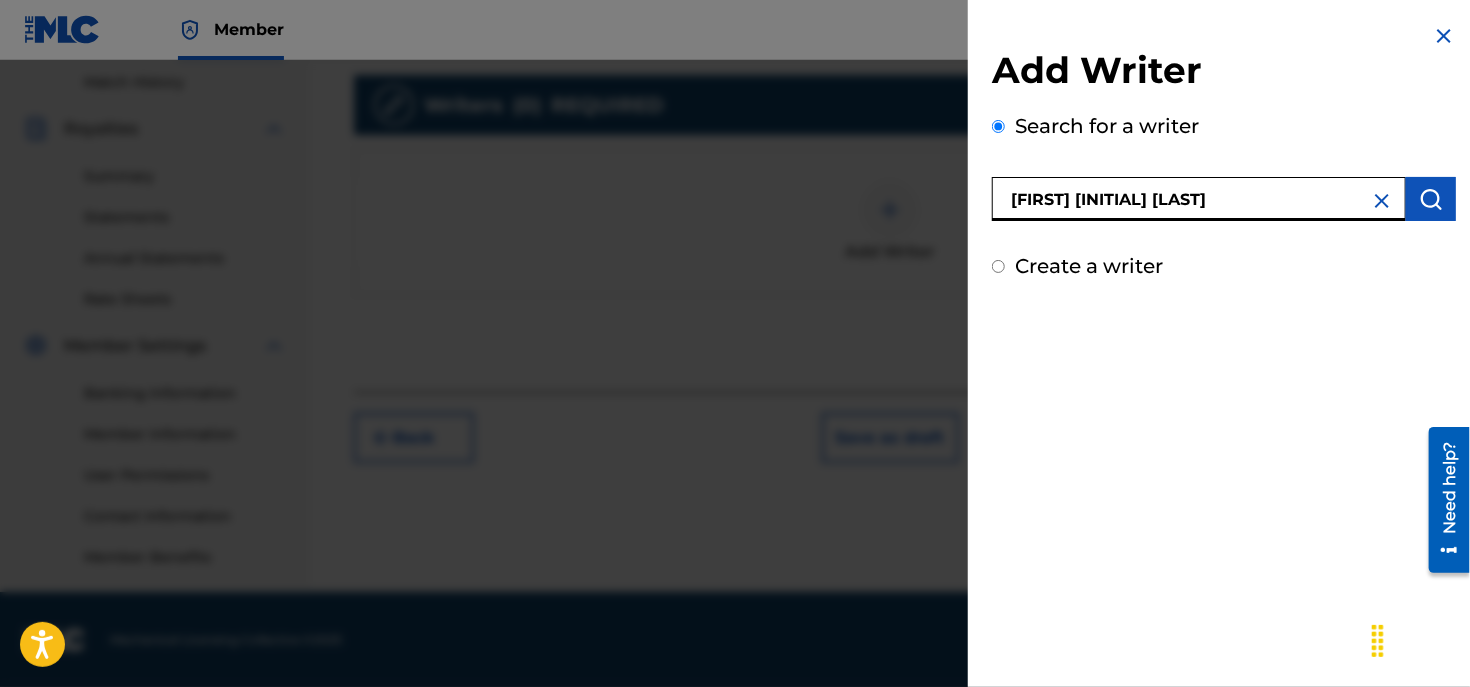 type on "[FIRST] [INITIAL] [LAST]" 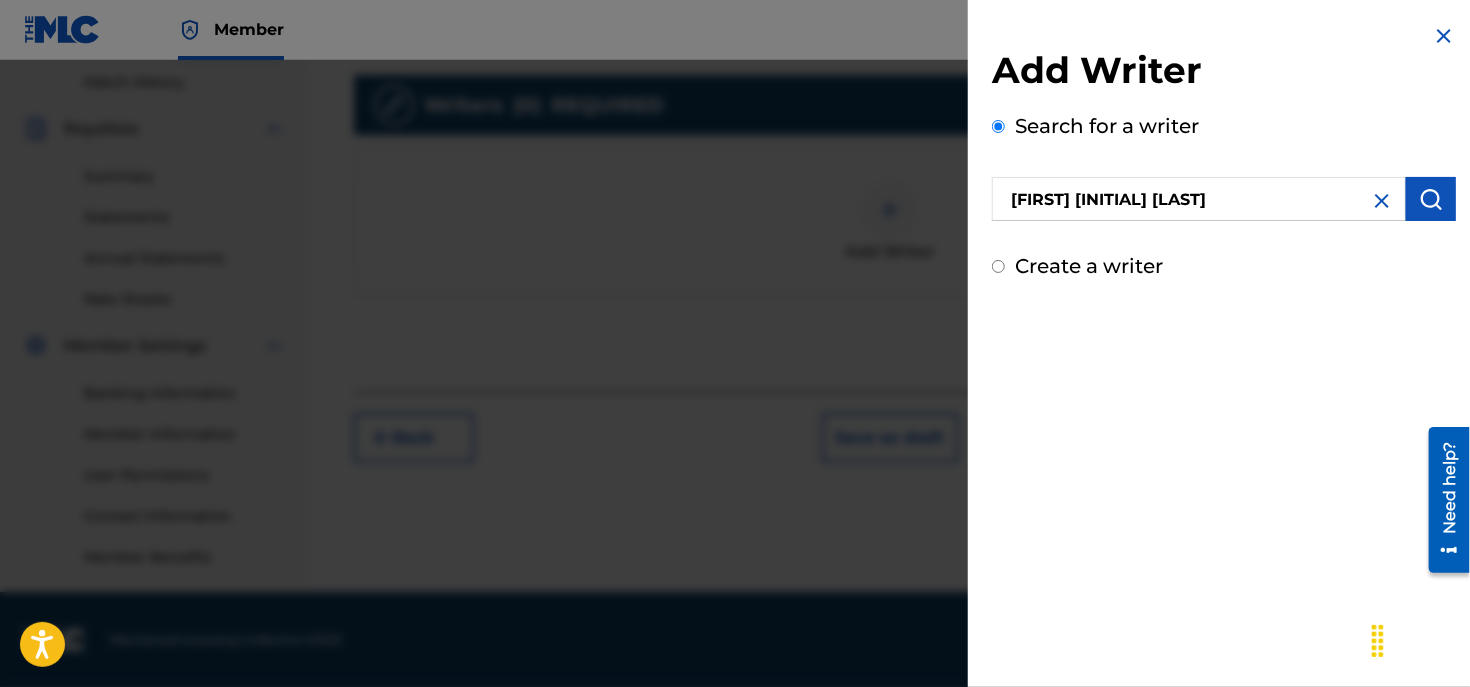 click at bounding box center [1431, 199] 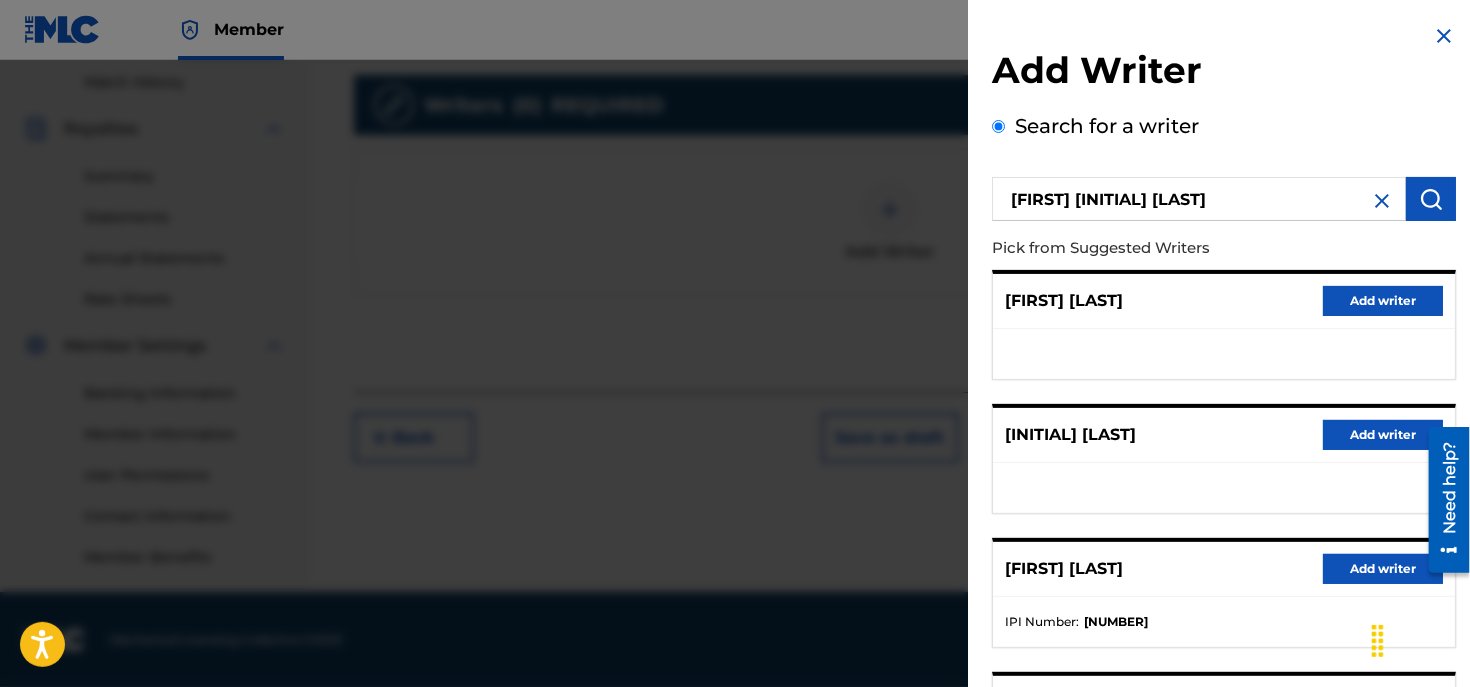 click on "IPI Number : [NUMBER]" at bounding box center (1224, 622) 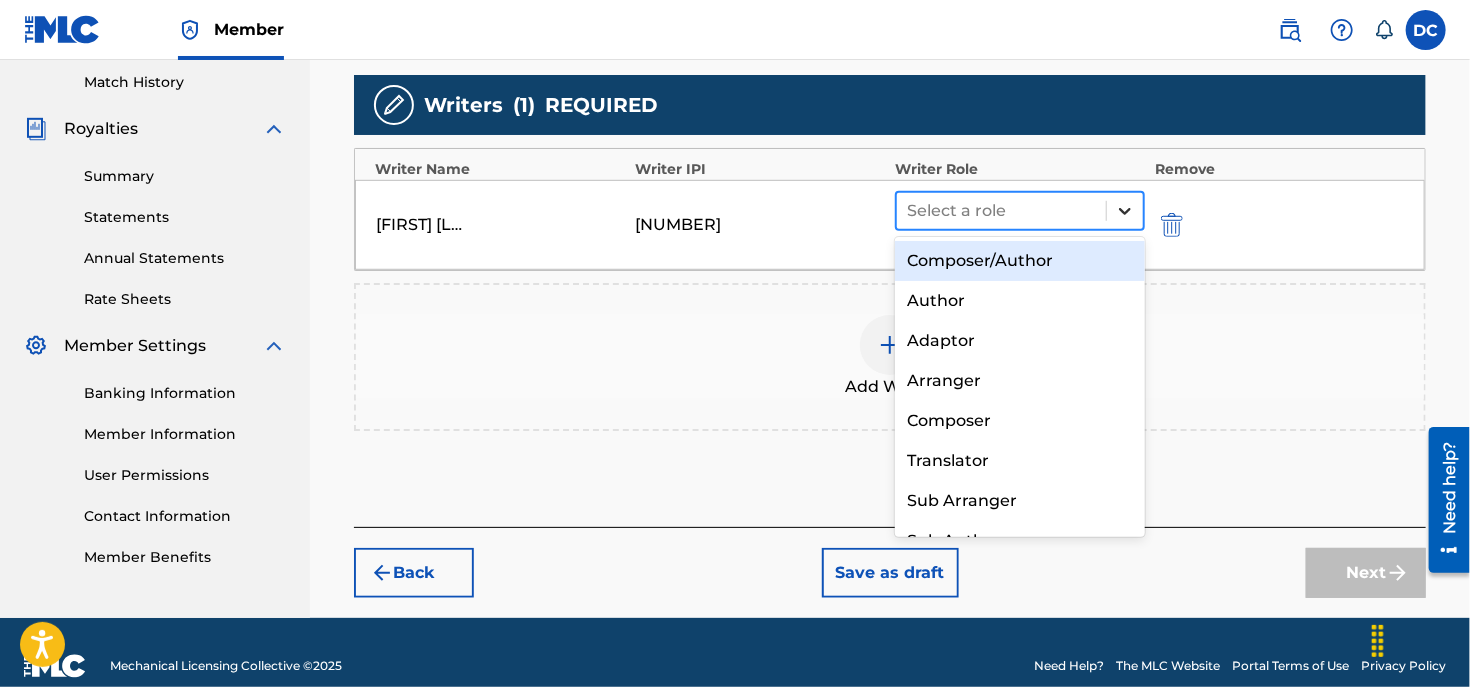 click 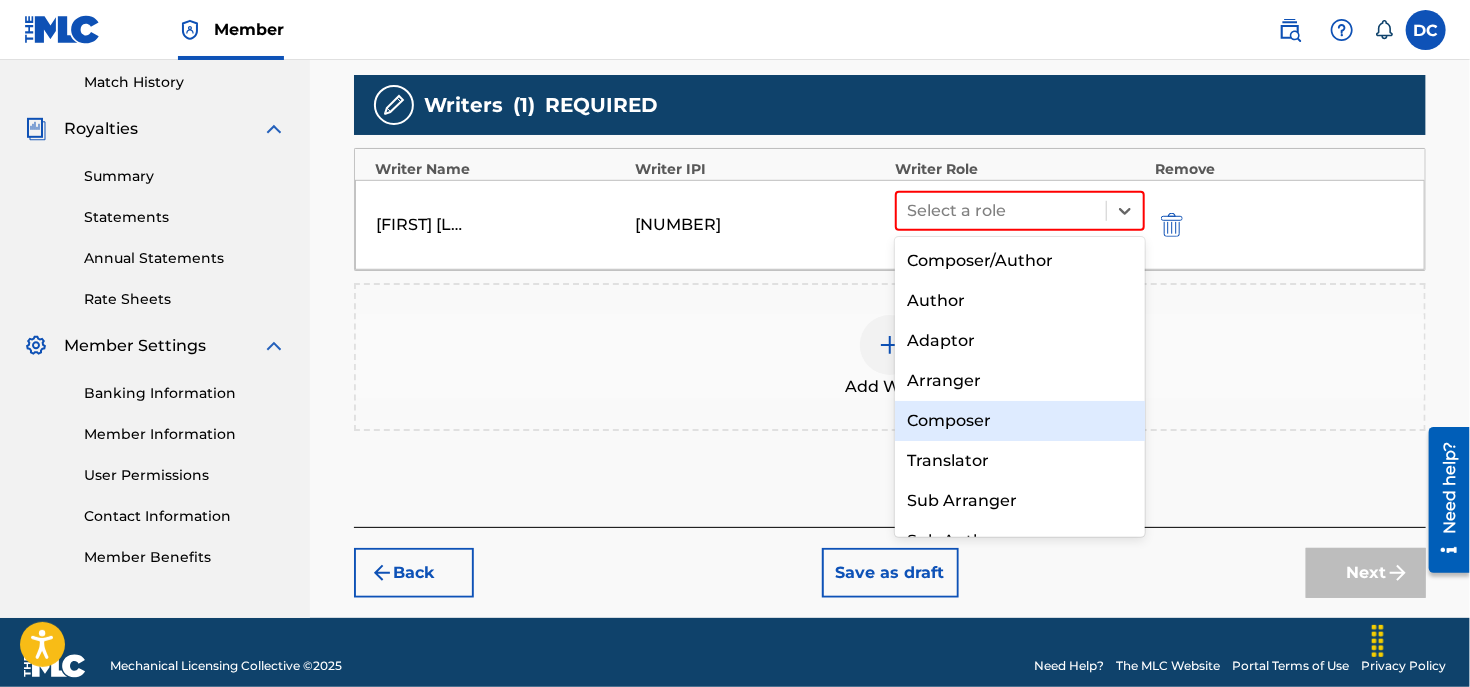 click on "Composer" at bounding box center [1020, 421] 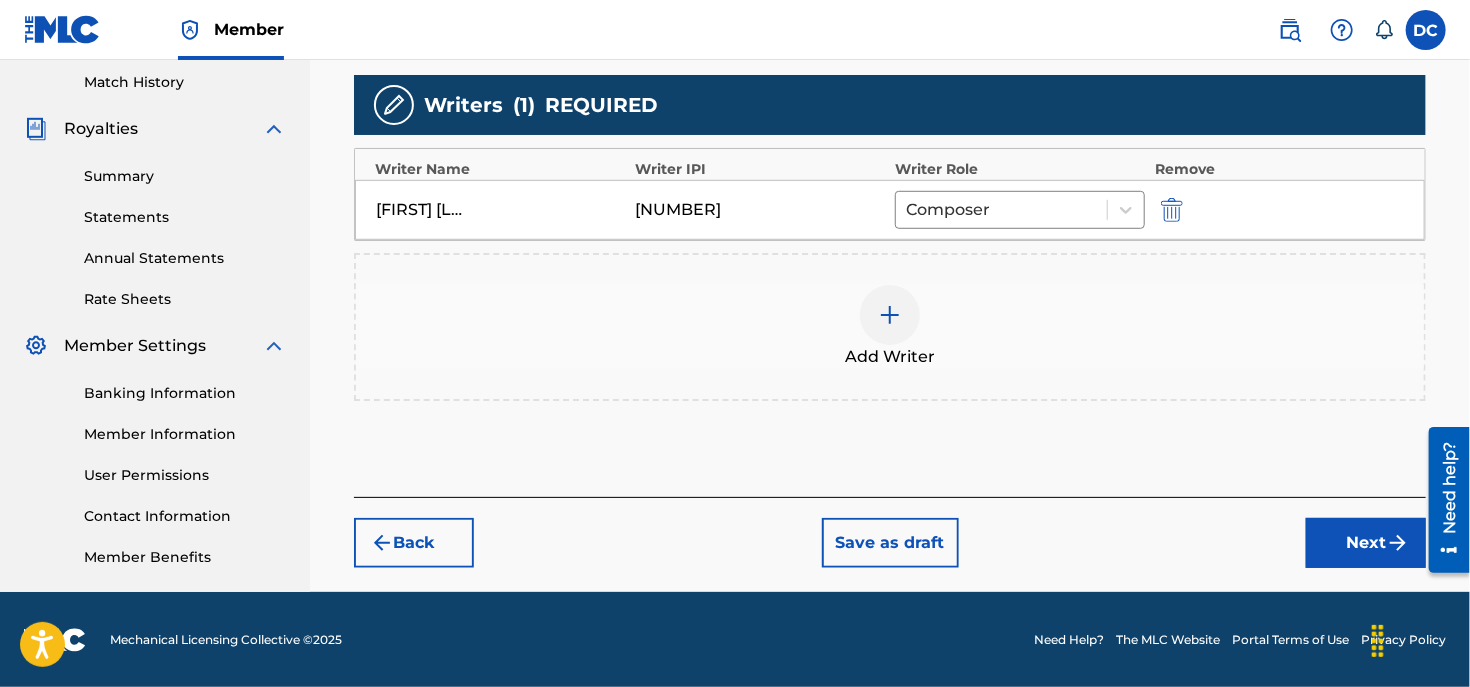 click on "Next" at bounding box center (1366, 543) 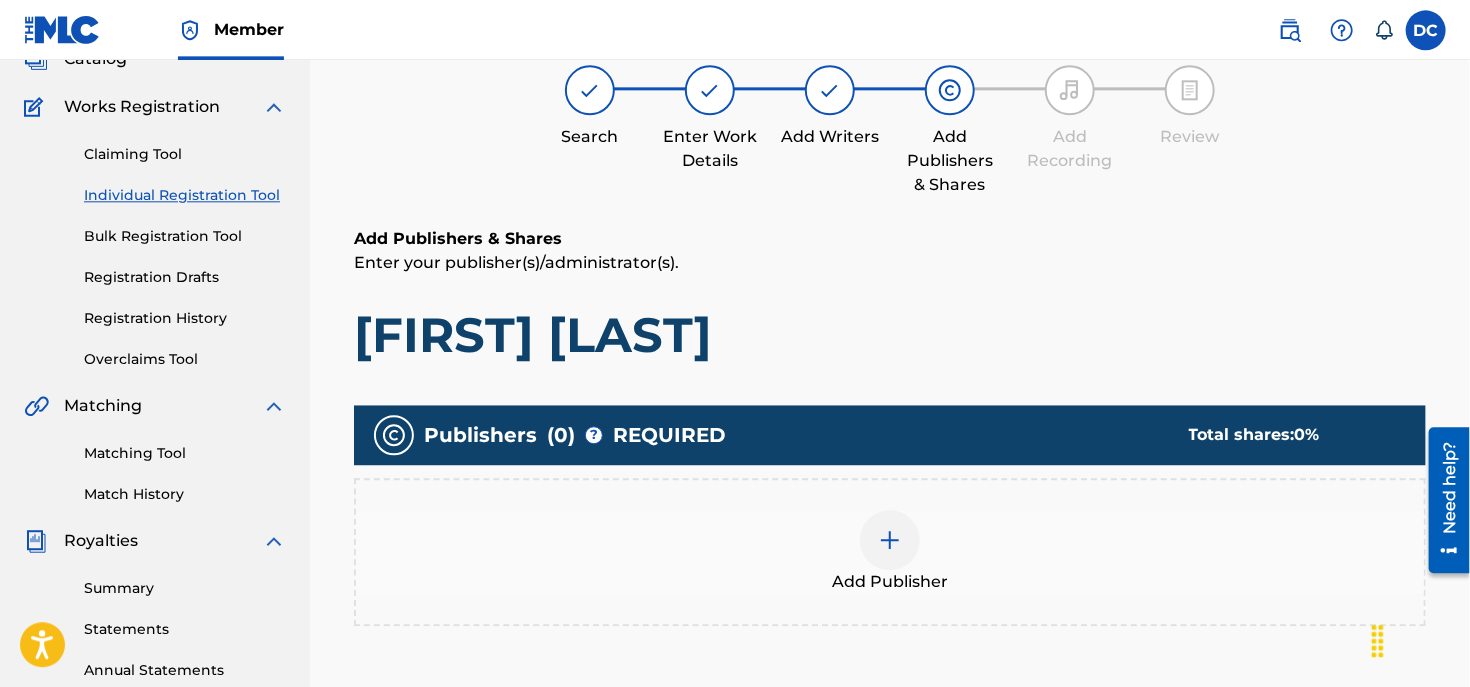 scroll, scrollTop: 196, scrollLeft: 0, axis: vertical 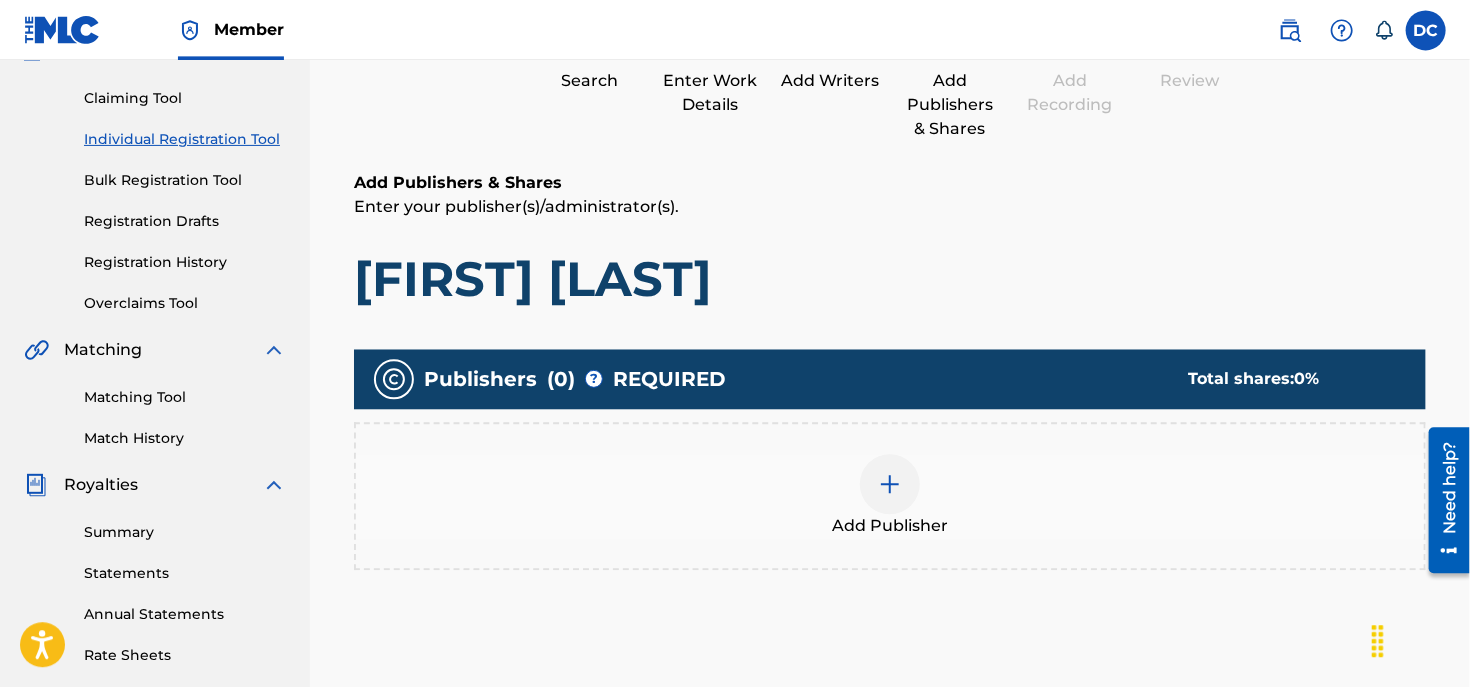 click at bounding box center (890, 484) 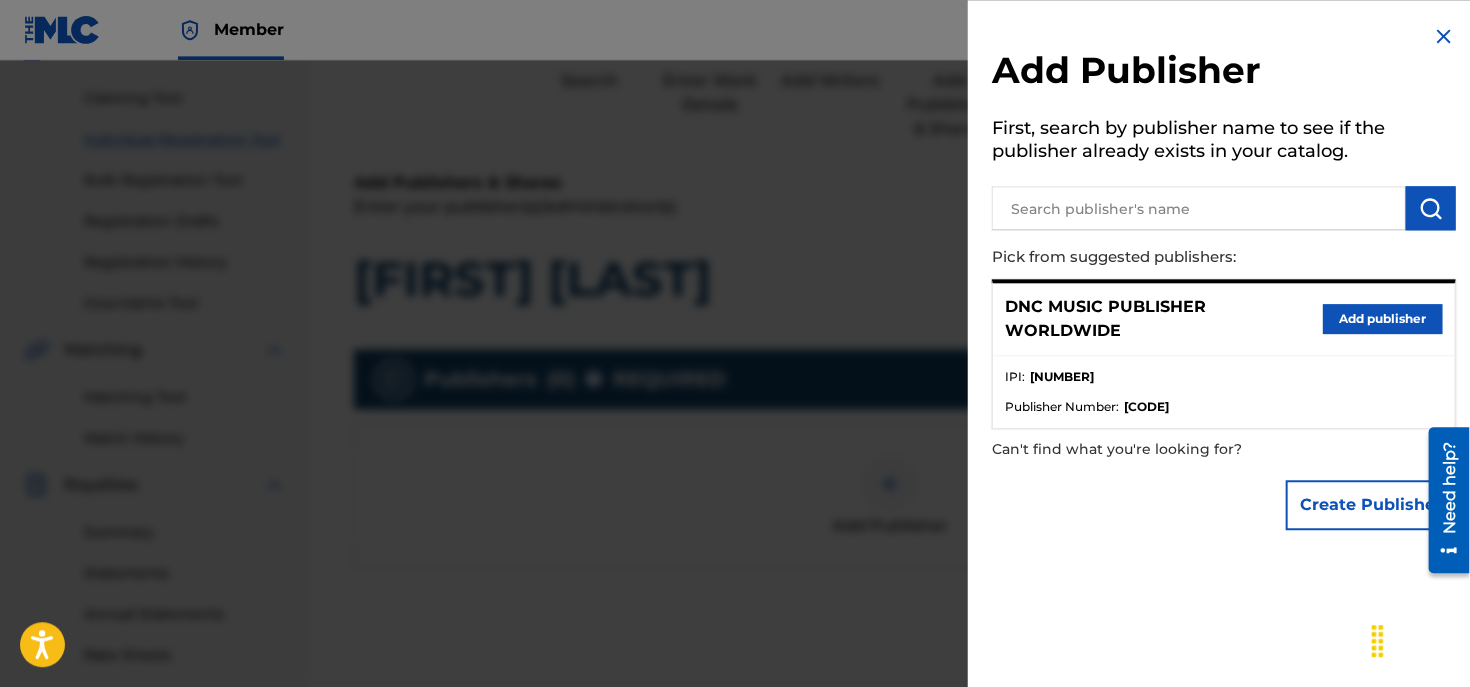 click on "Add publisher" at bounding box center [1383, 319] 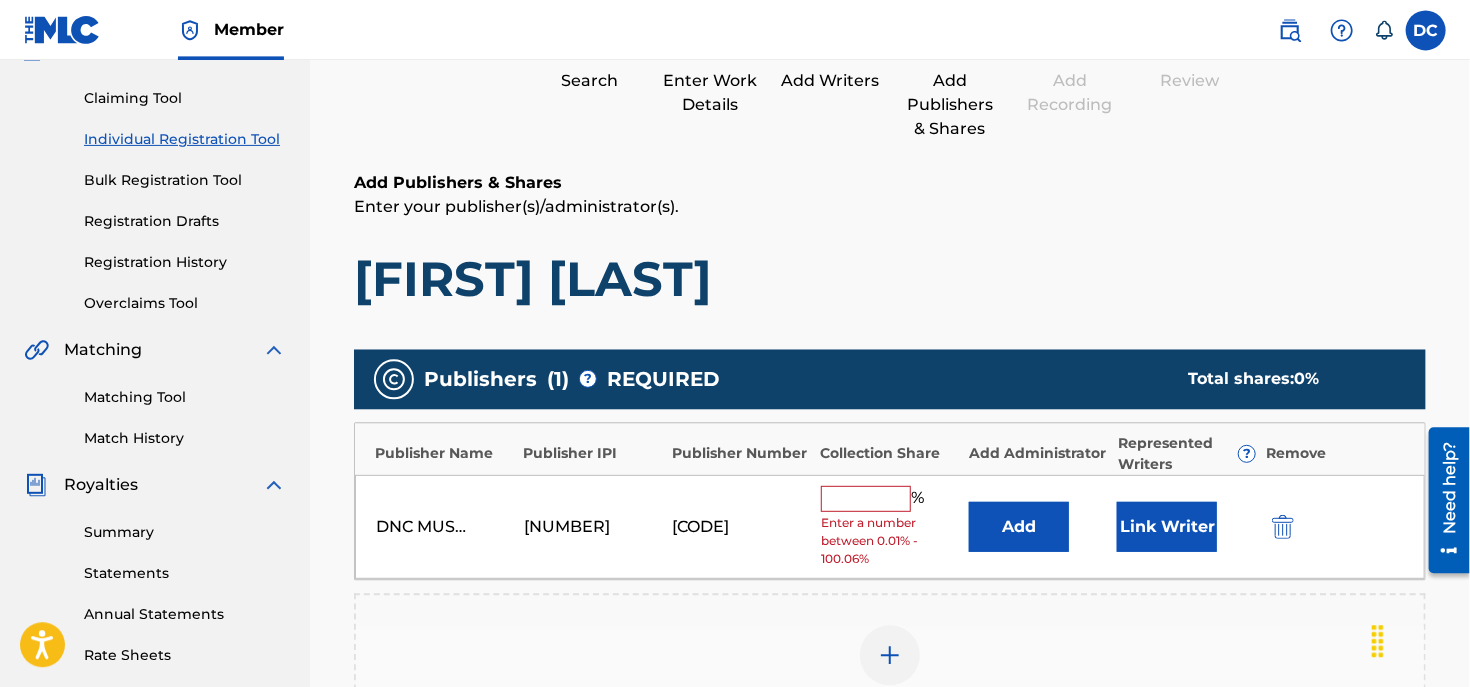 scroll, scrollTop: 195, scrollLeft: 0, axis: vertical 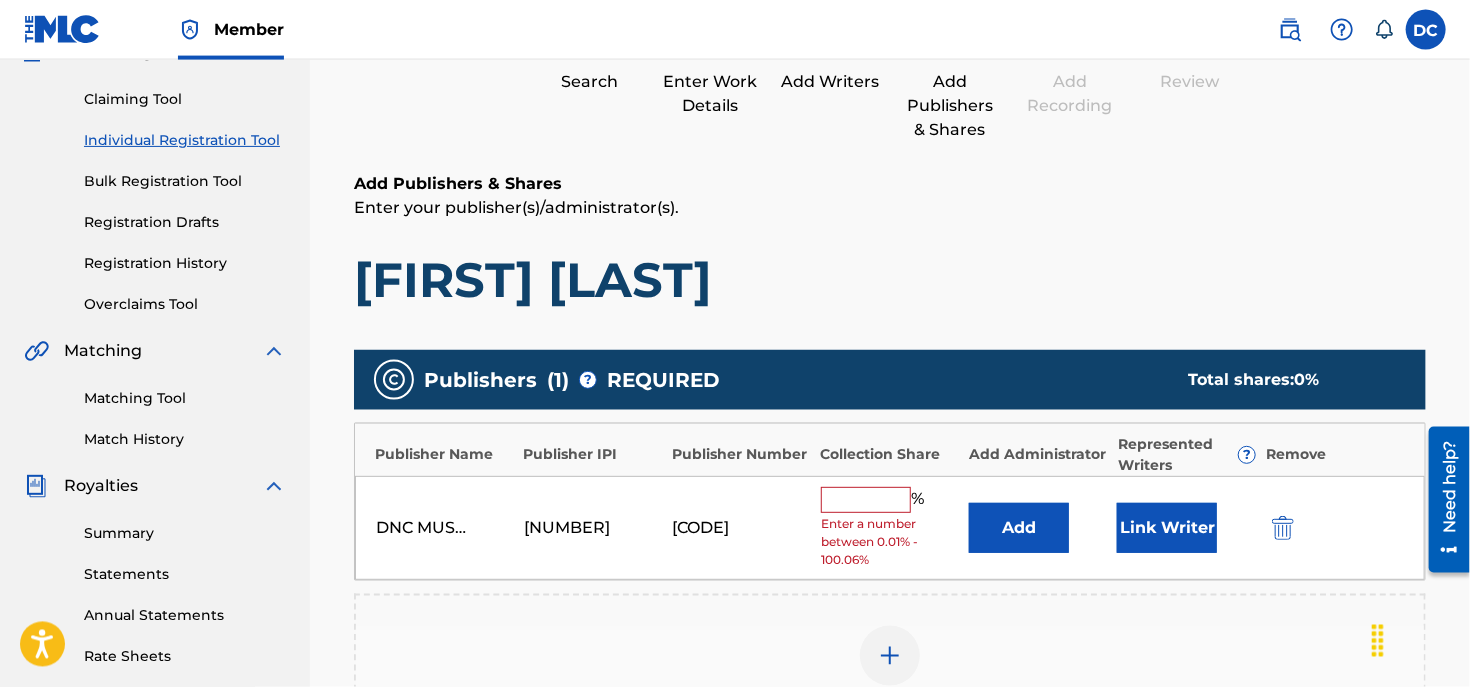 click at bounding box center [866, 500] 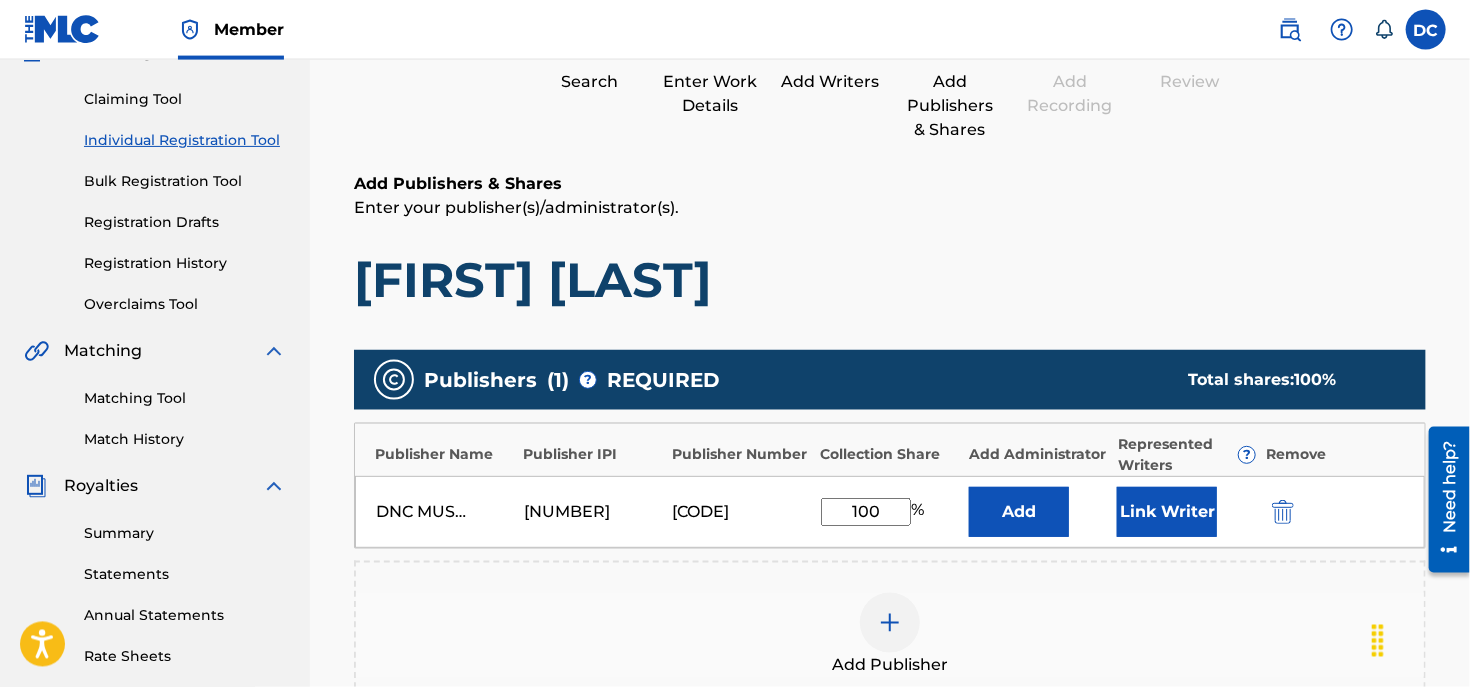 type on "100" 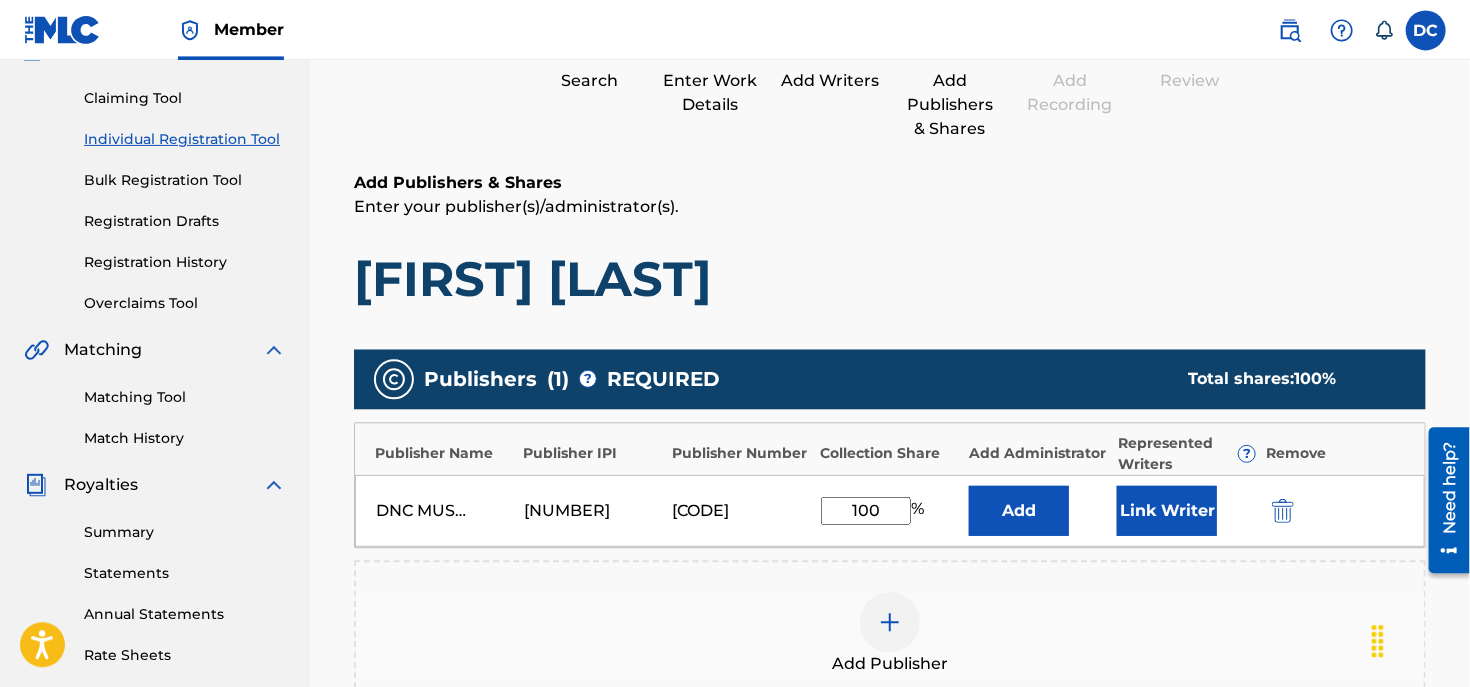 click on "Link Writer" at bounding box center (1167, 511) 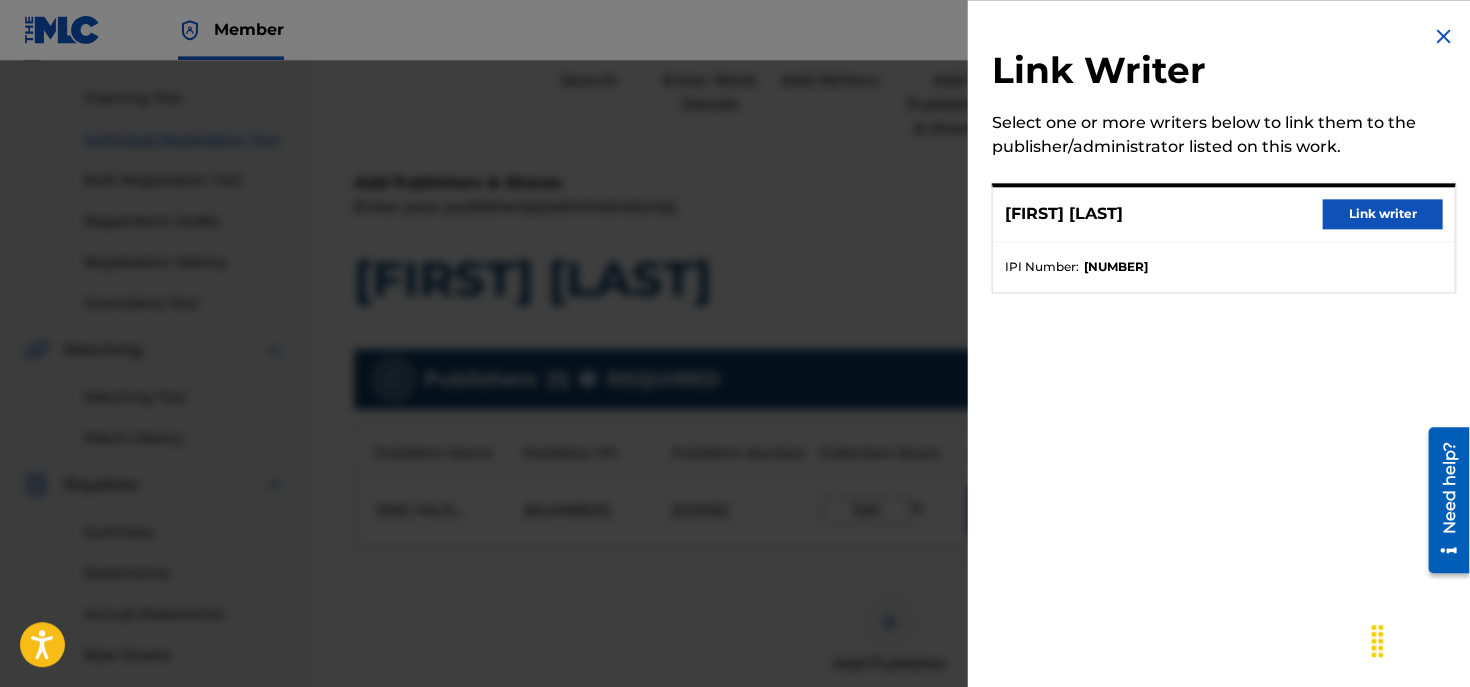 click on "Link writer" at bounding box center (1383, 214) 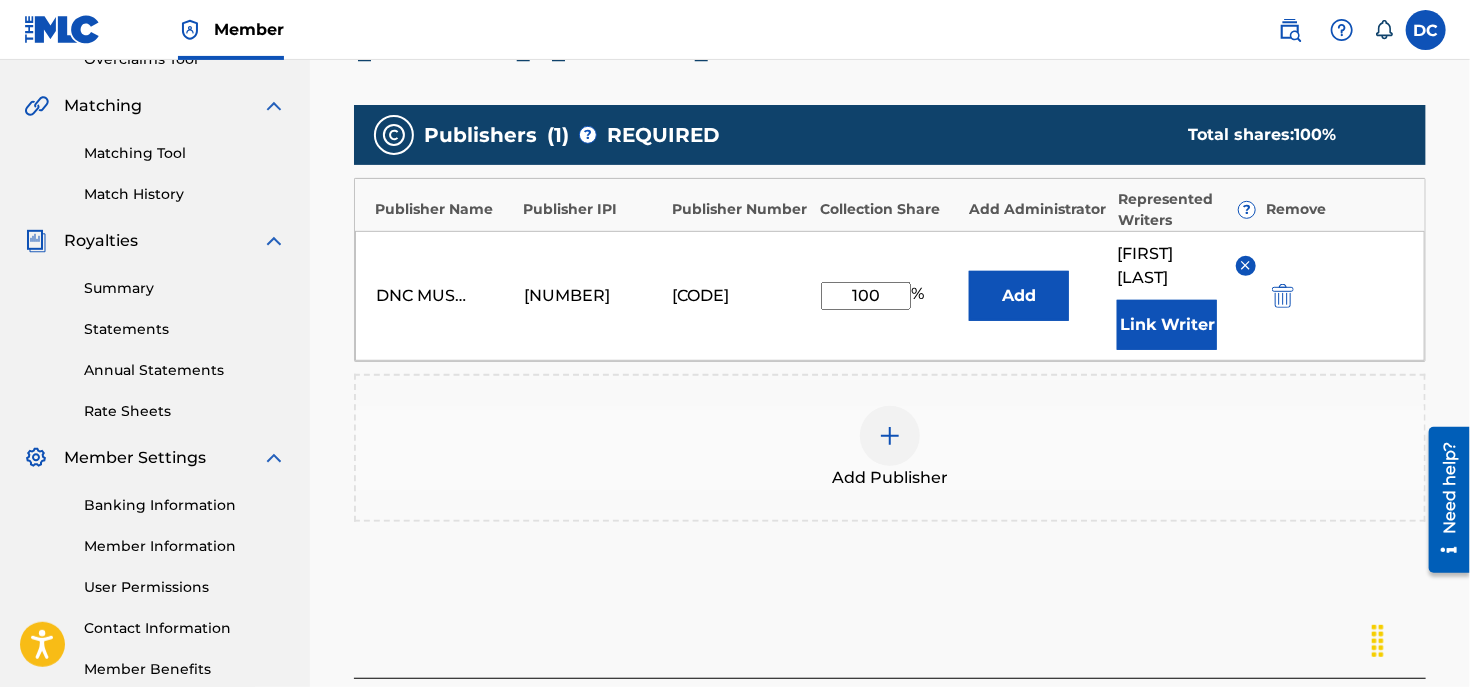 scroll, scrollTop: 512, scrollLeft: 0, axis: vertical 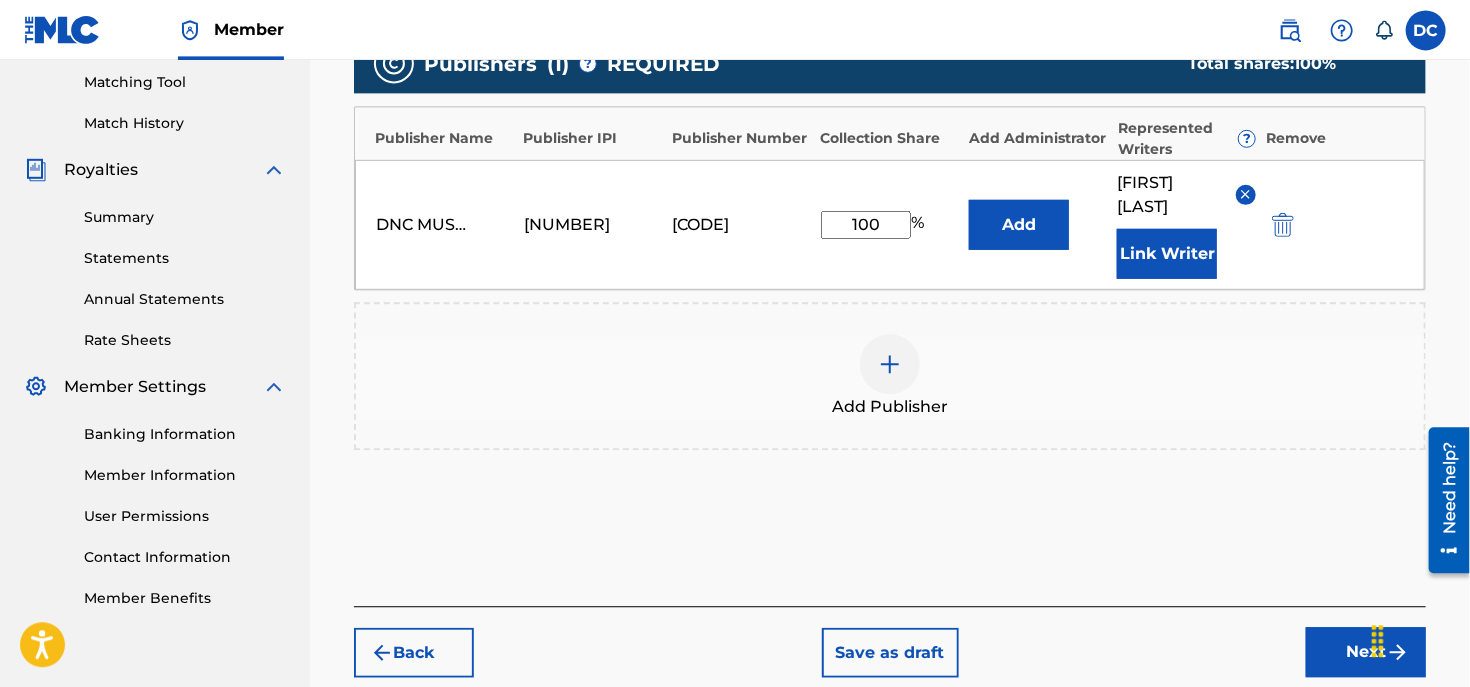 click on "Next" at bounding box center [1366, 652] 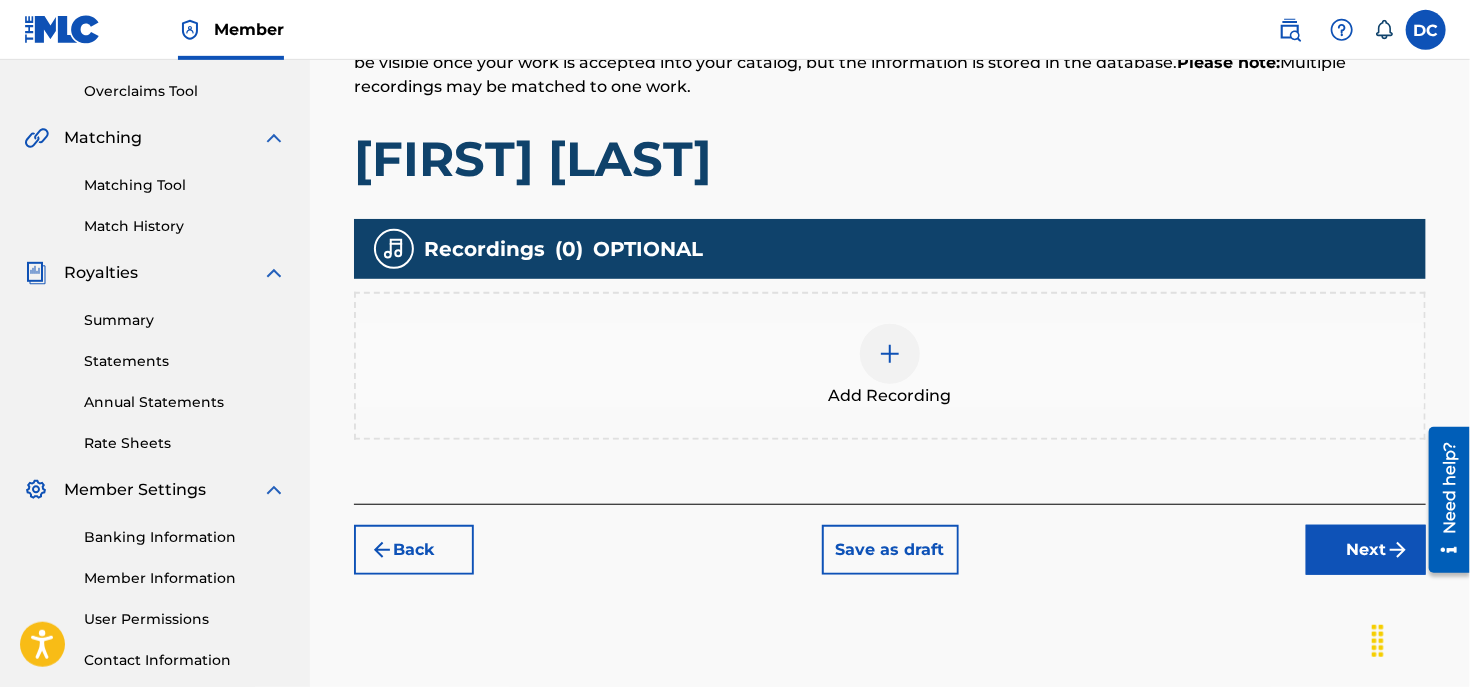 scroll, scrollTop: 406, scrollLeft: 0, axis: vertical 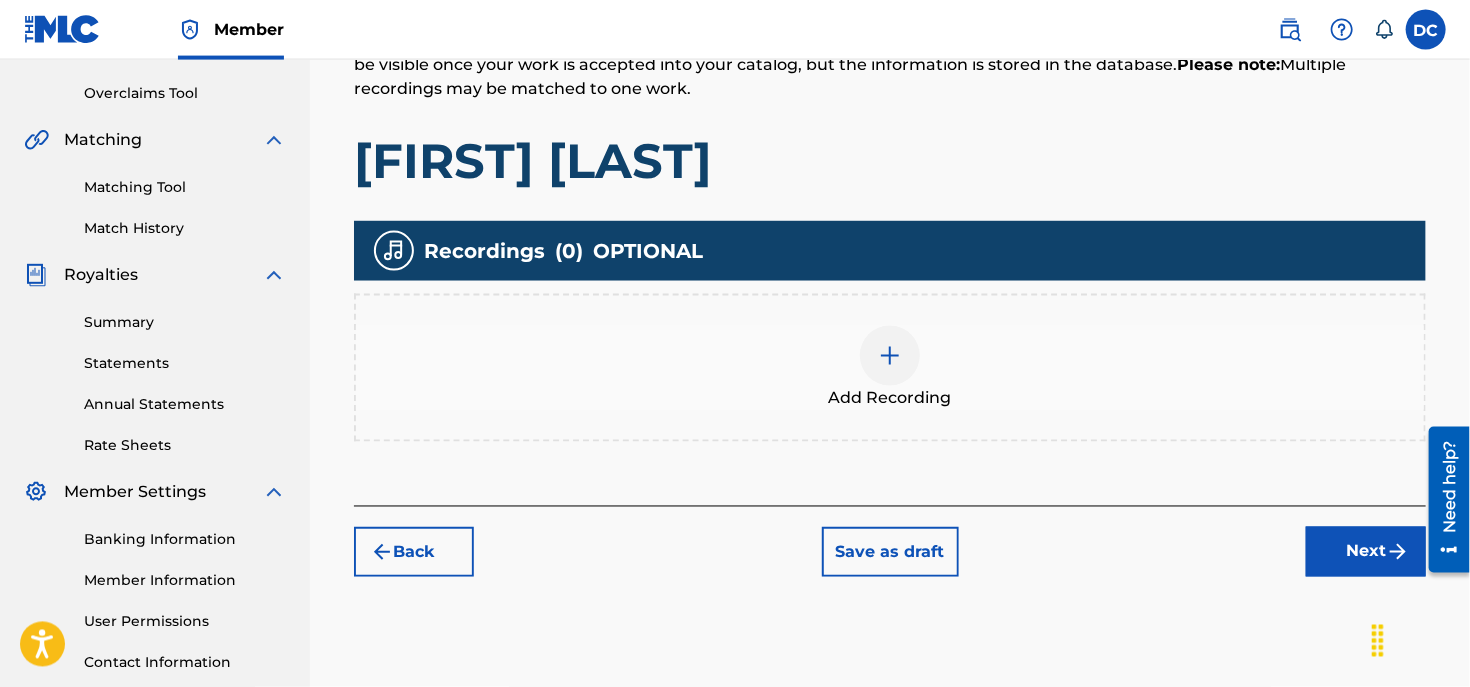 click at bounding box center (890, 356) 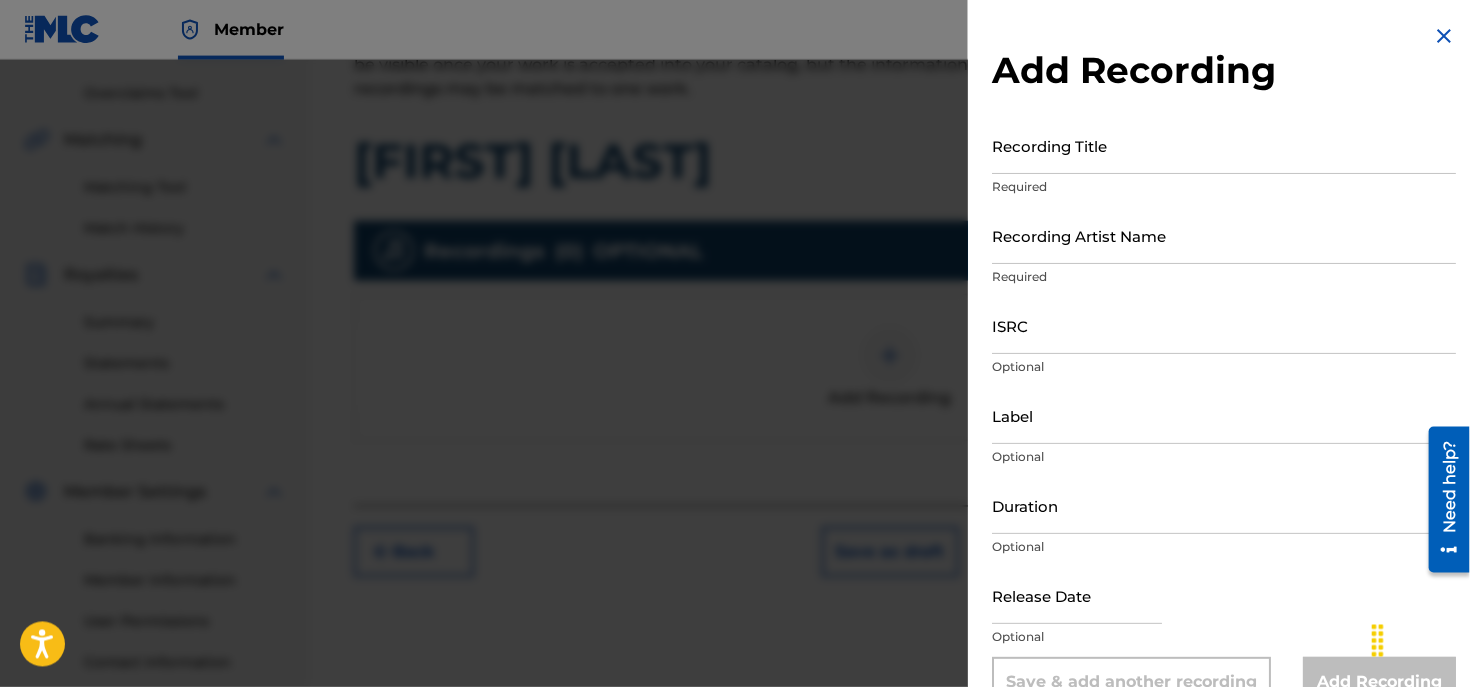 click on "Recording Title" at bounding box center [1224, 145] 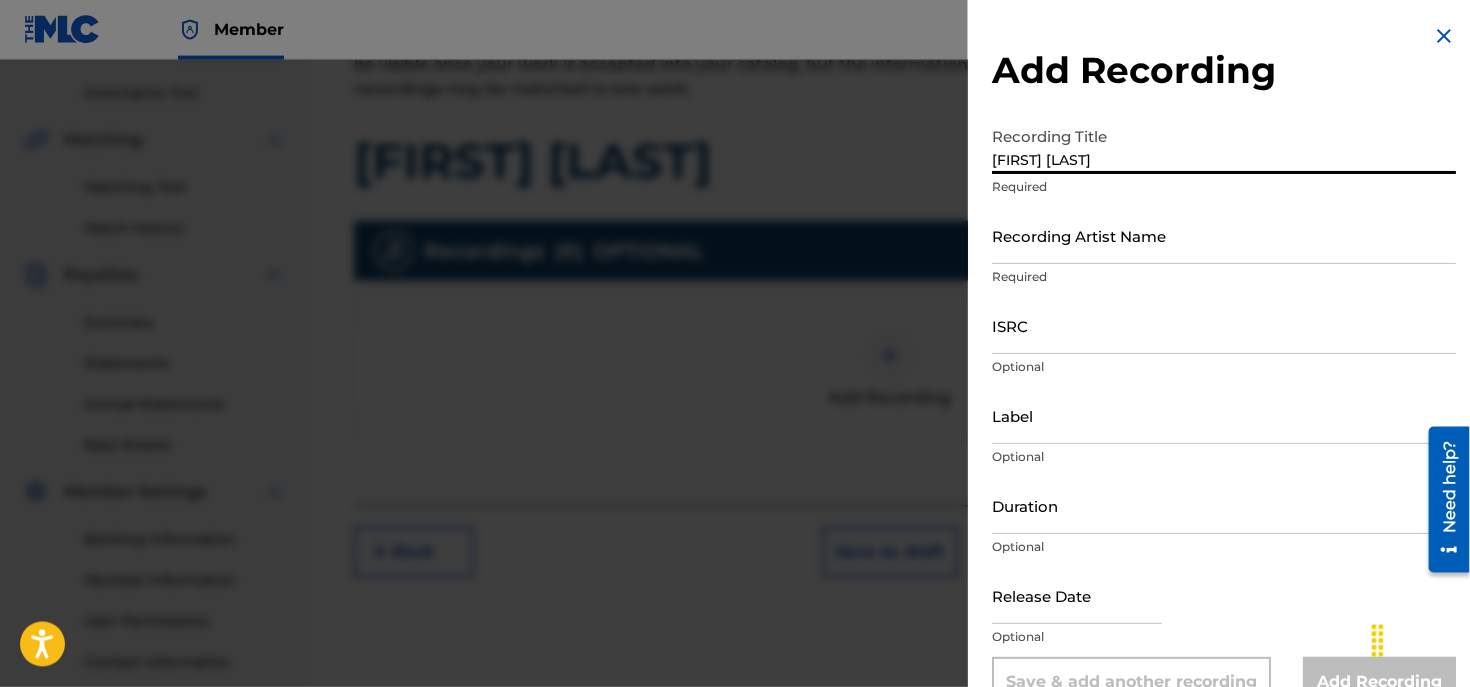 type on "[FIRST] [LAST]" 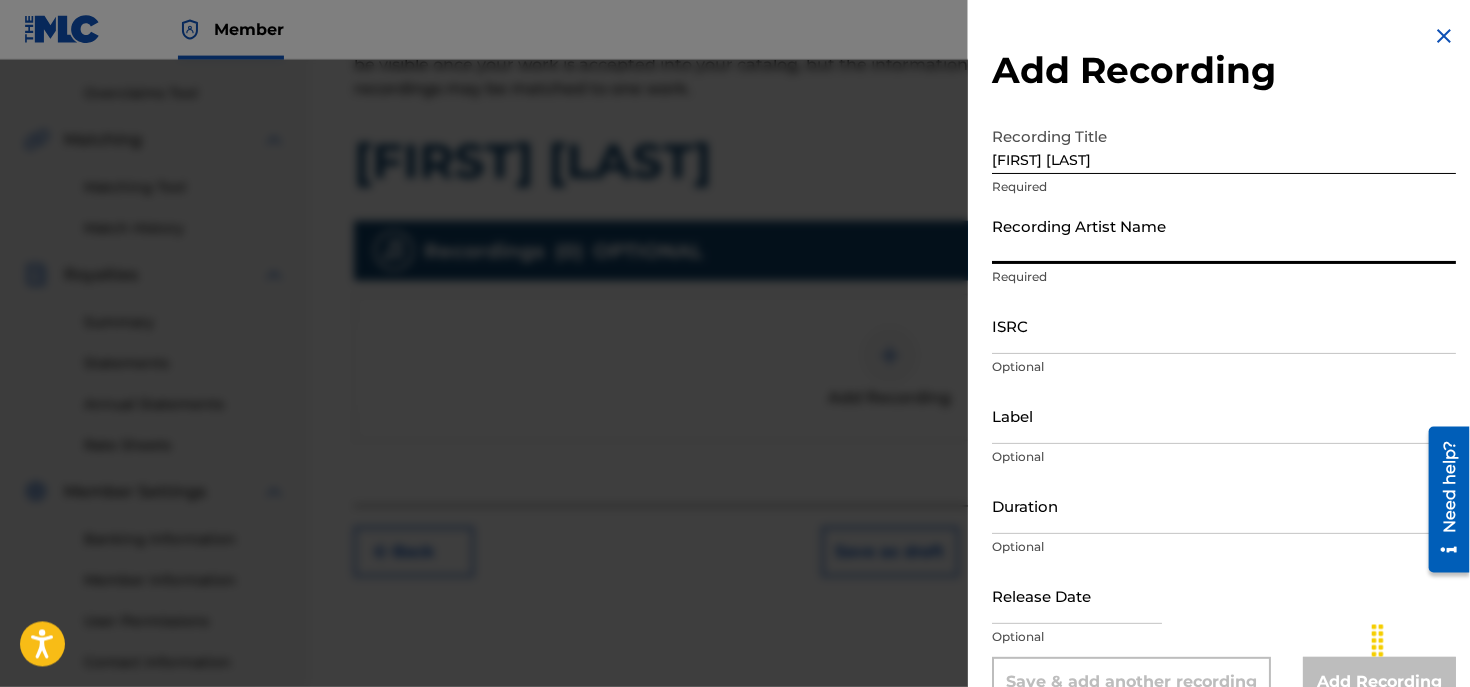 click on "Recording Artist Name" at bounding box center [1224, 235] 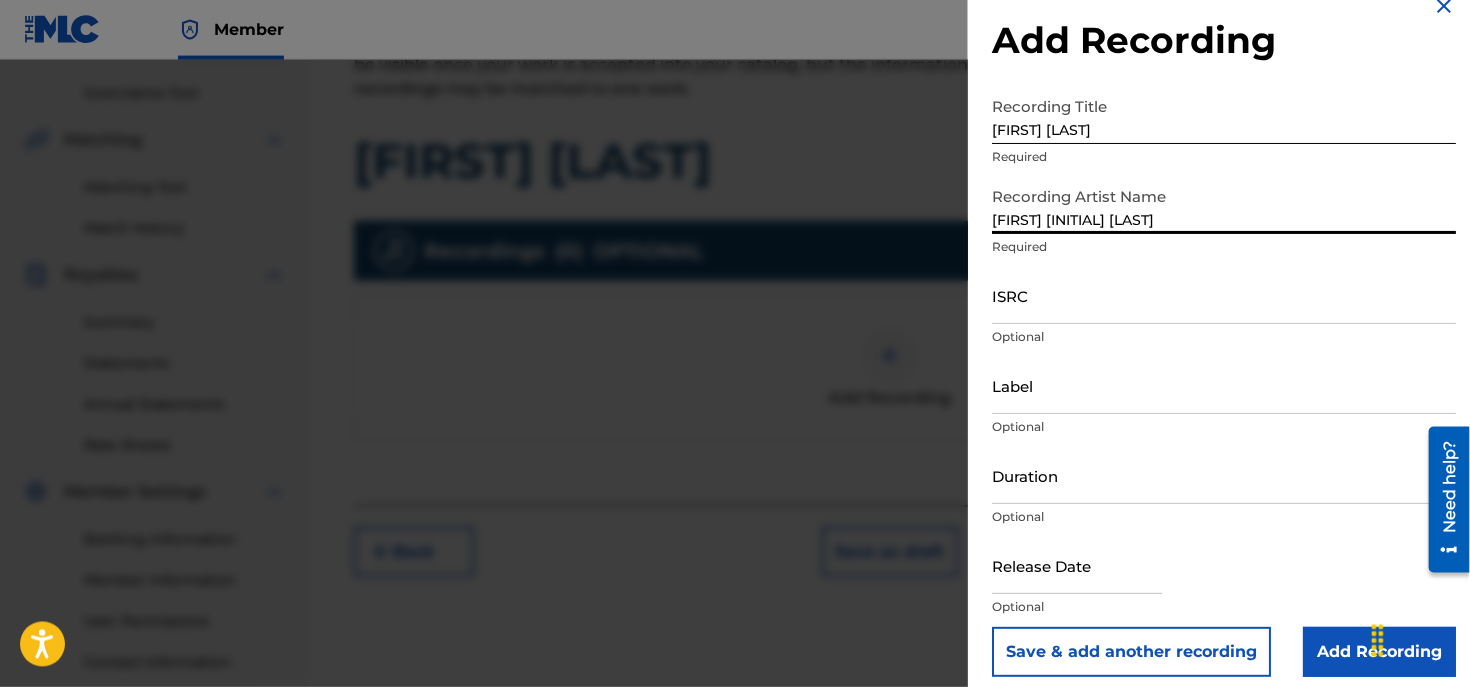 scroll, scrollTop: 44, scrollLeft: 0, axis: vertical 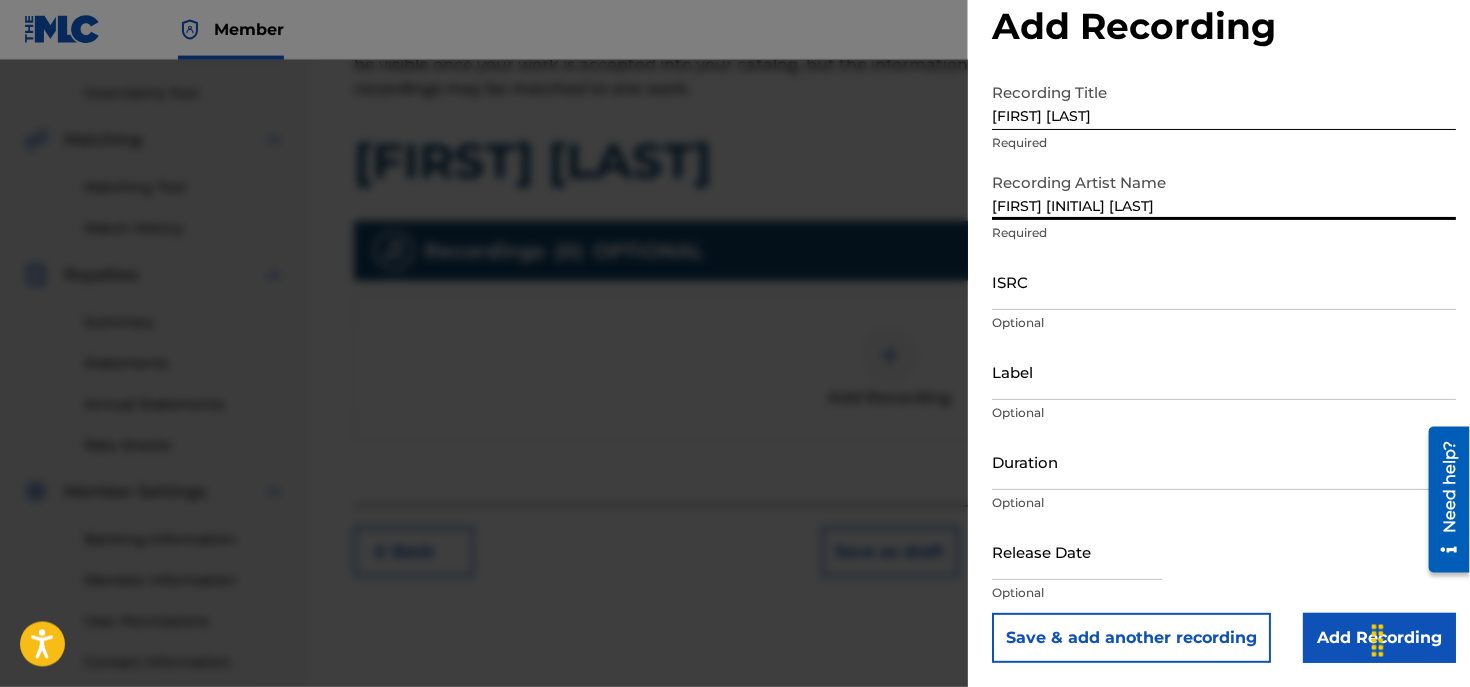 type on "[FIRST] [INITIAL] [LAST]" 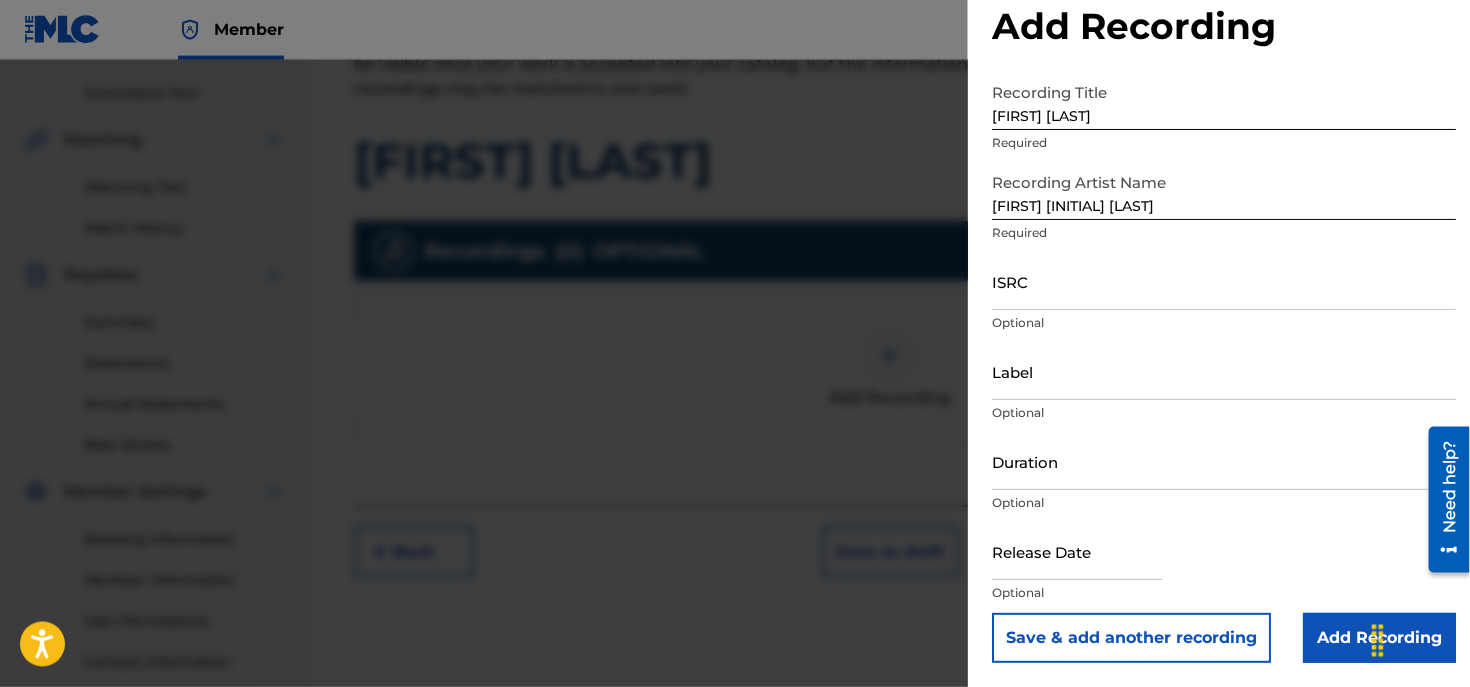 click on "Add Recording" at bounding box center [1379, 638] 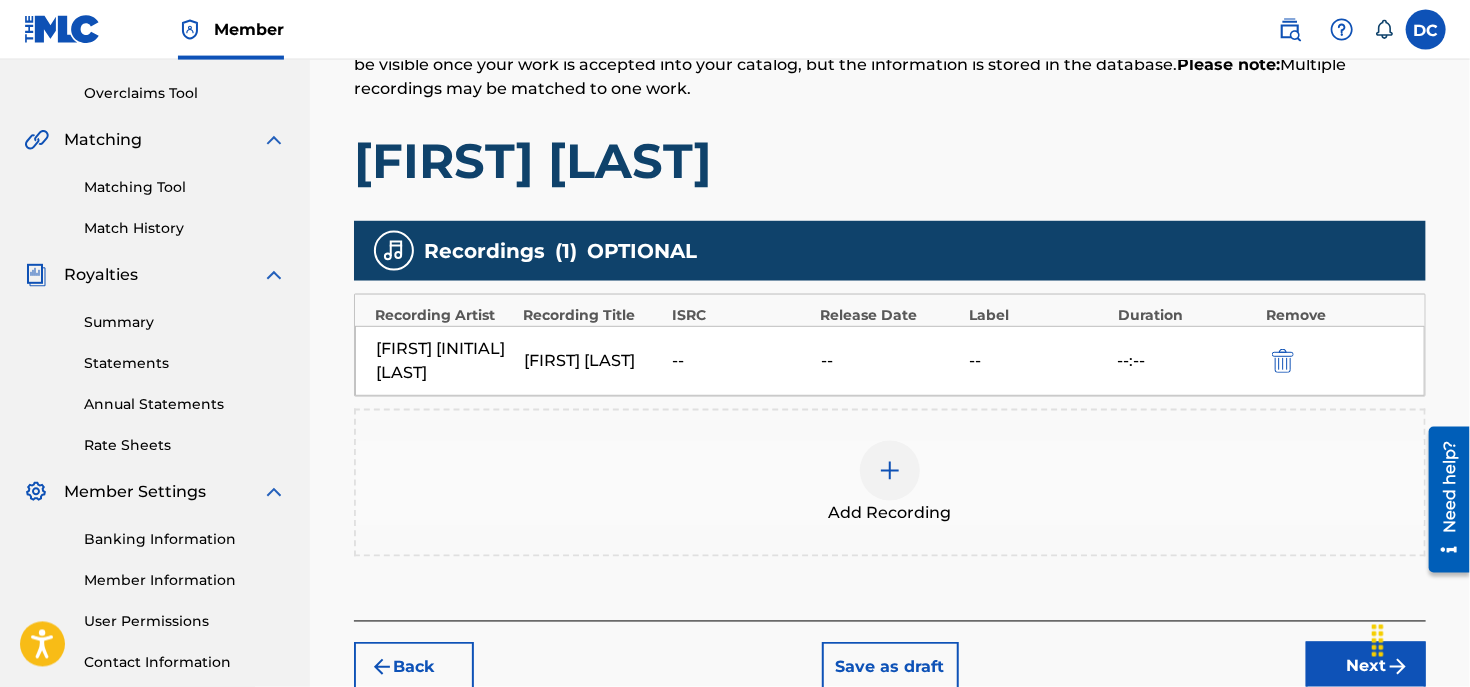 click at bounding box center (890, 471) 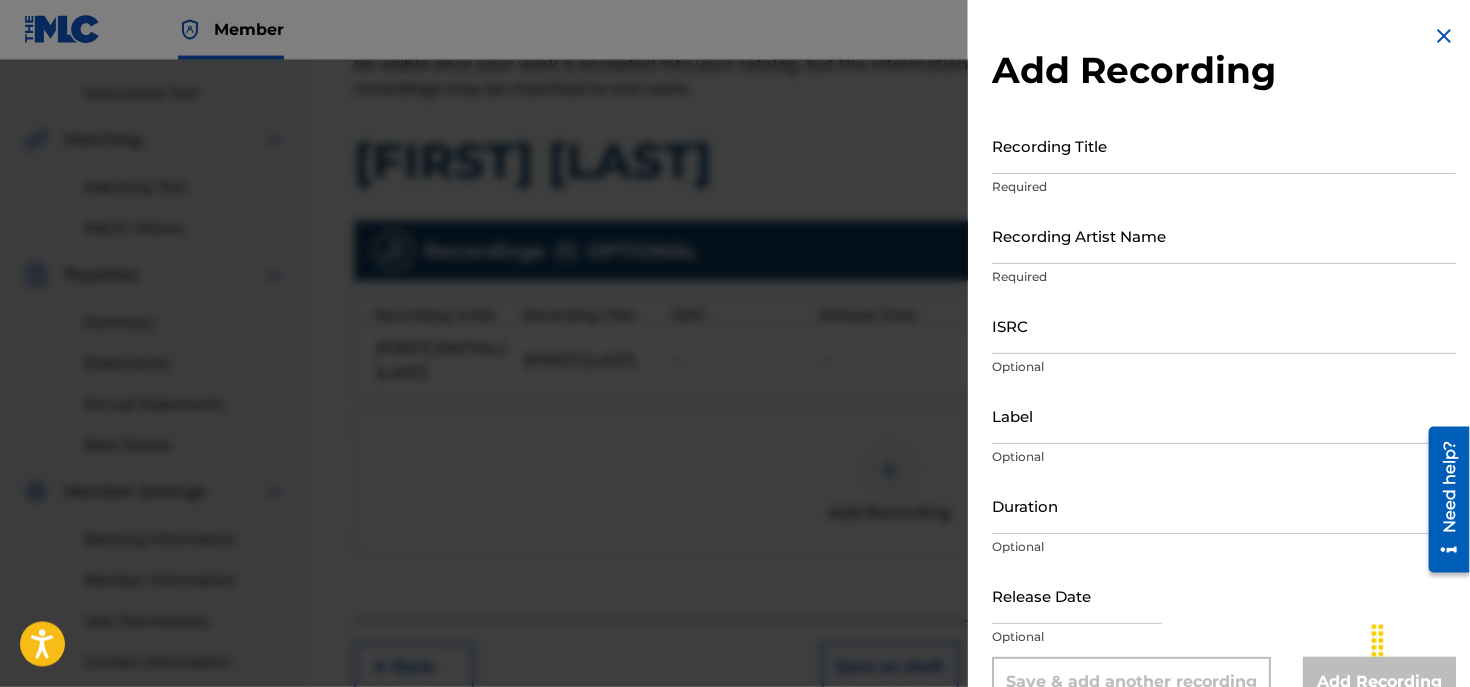 click at bounding box center (735, 403) 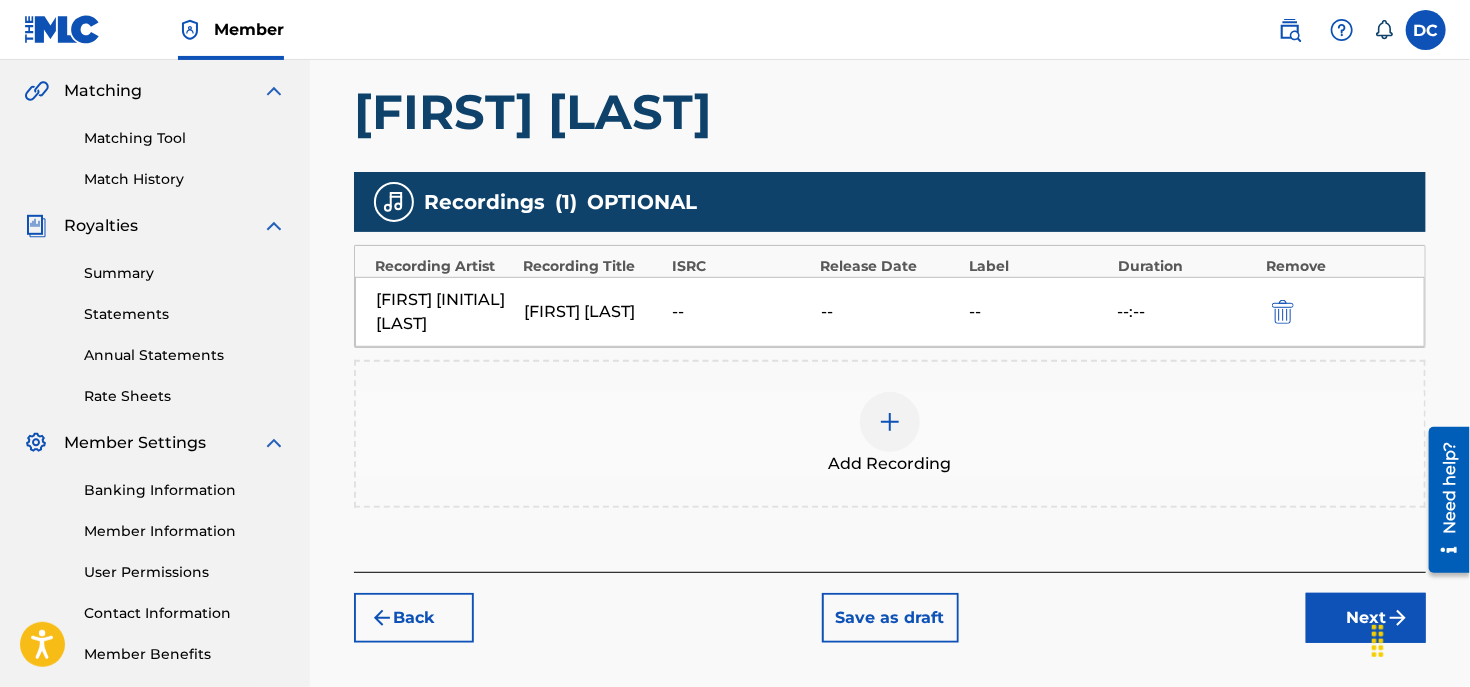 scroll, scrollTop: 512, scrollLeft: 0, axis: vertical 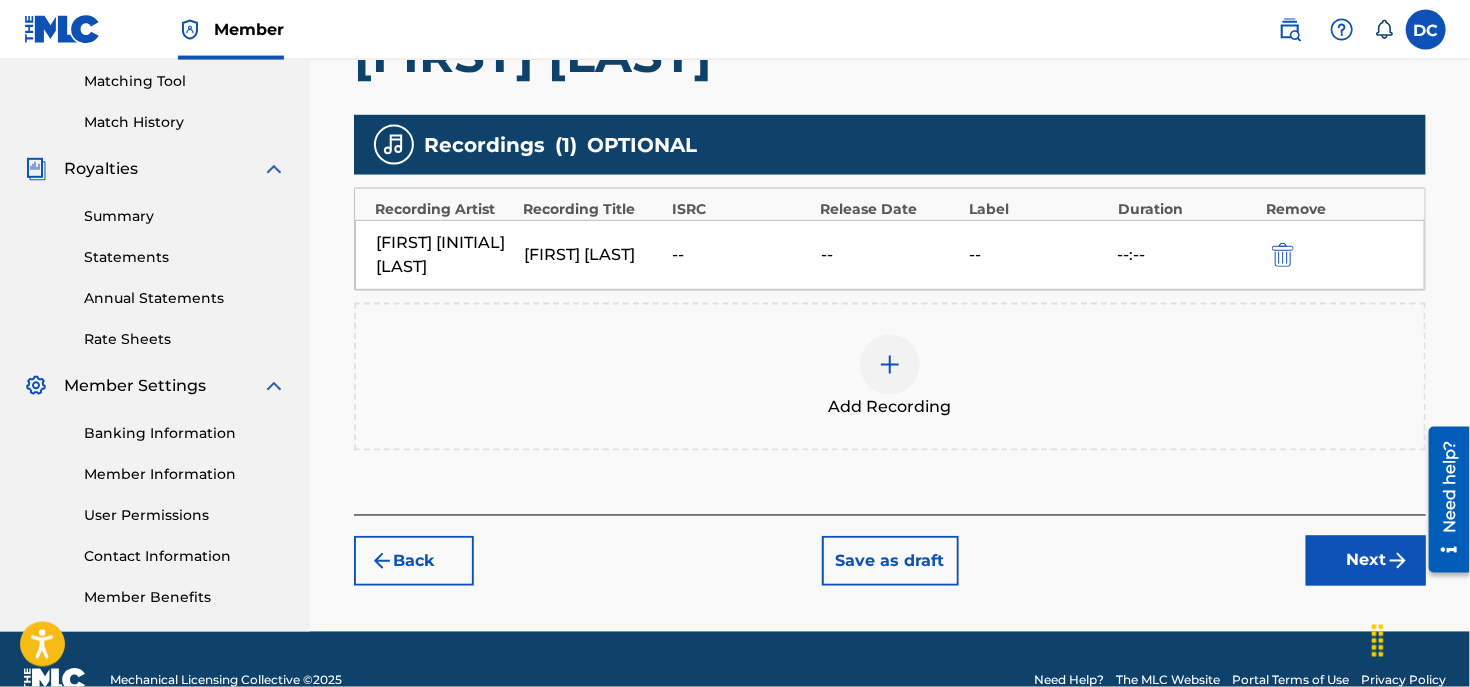 click on "Next" at bounding box center (1366, 561) 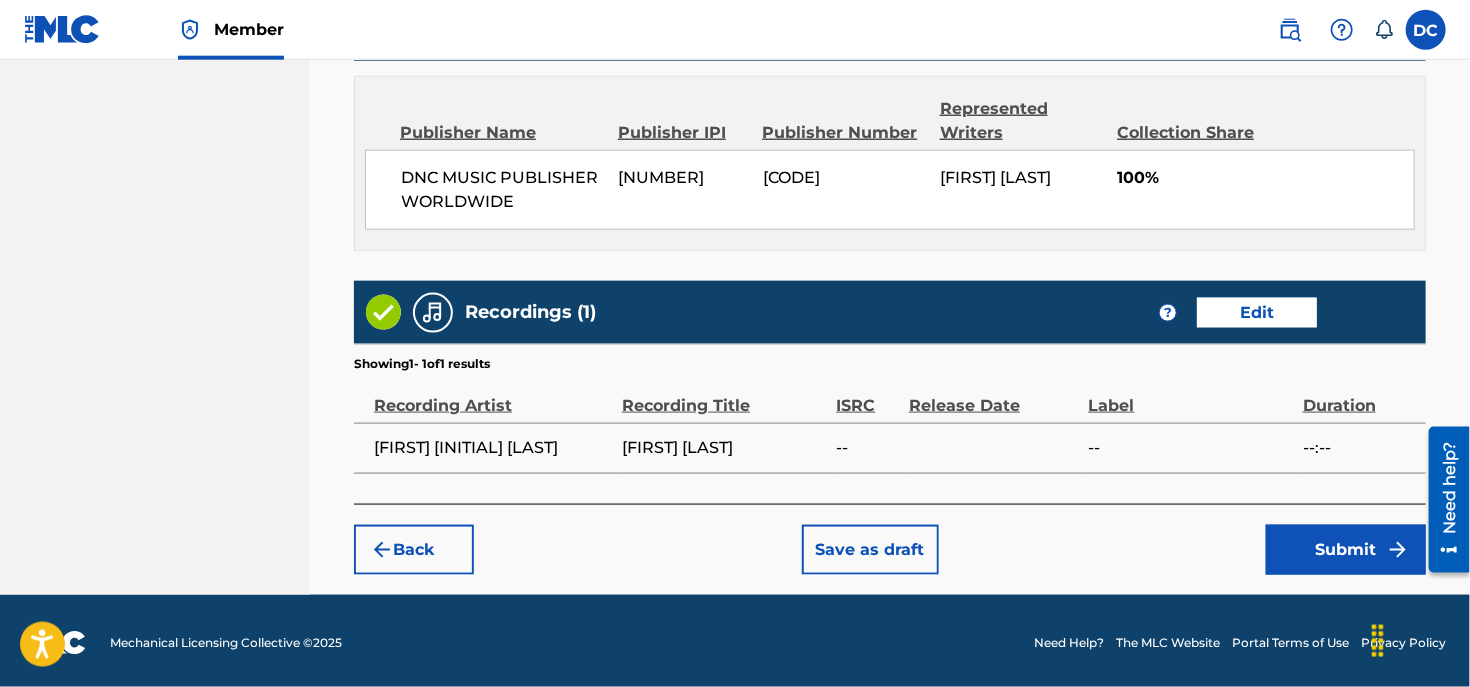scroll, scrollTop: 1089, scrollLeft: 0, axis: vertical 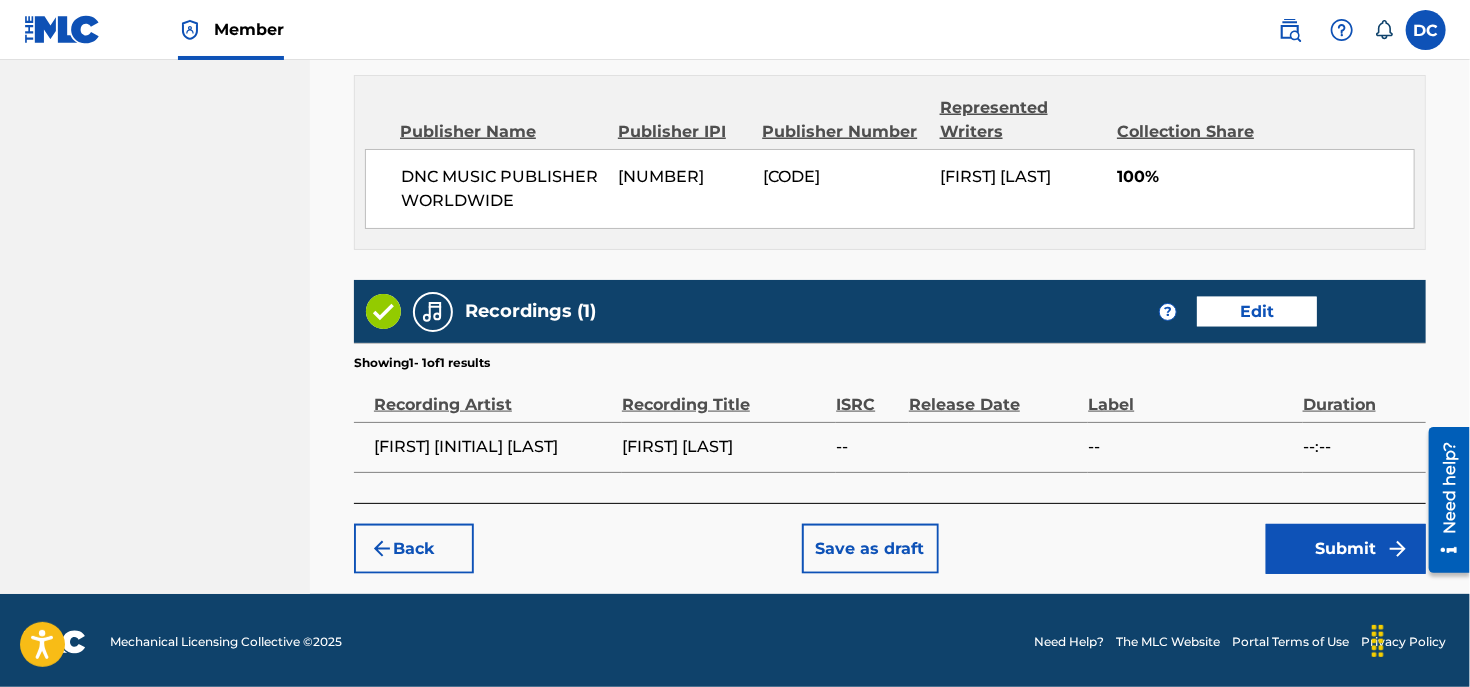 click on "Submit" at bounding box center [1346, 549] 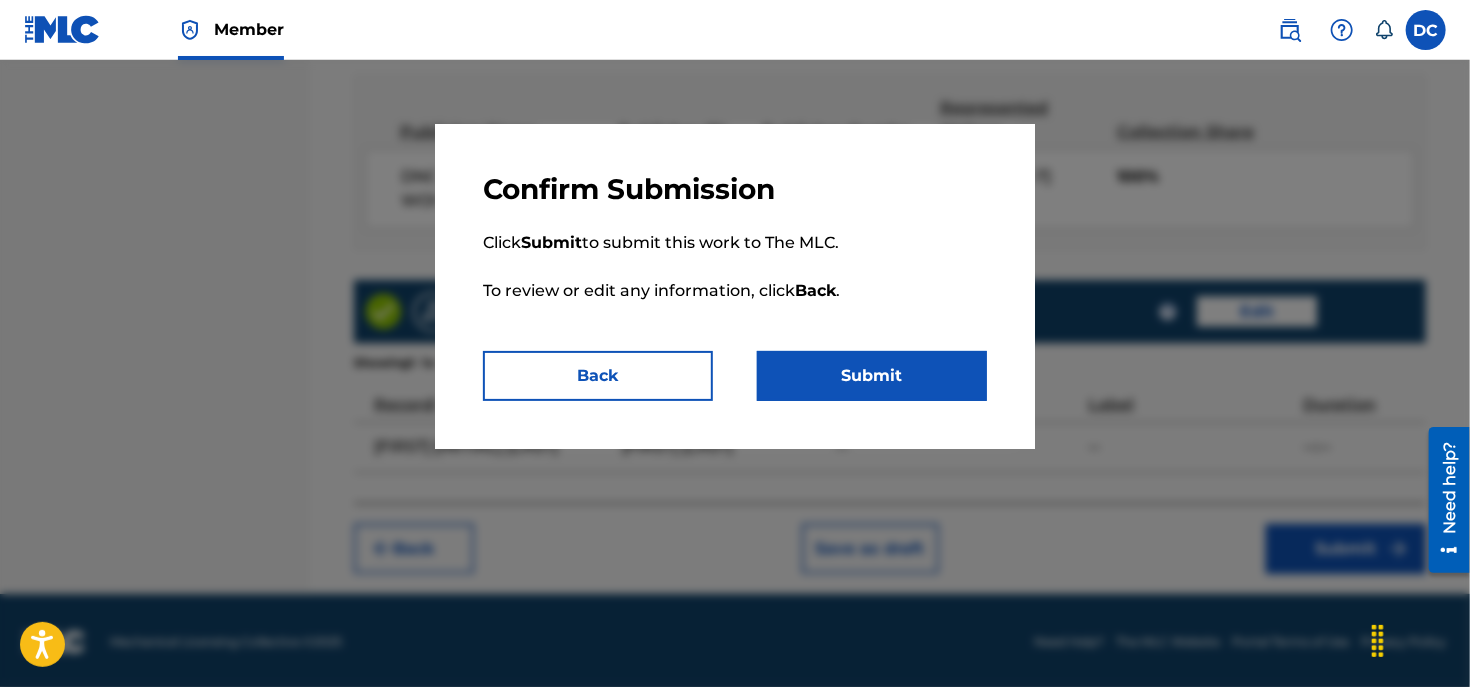 click on "Submit" at bounding box center (872, 376) 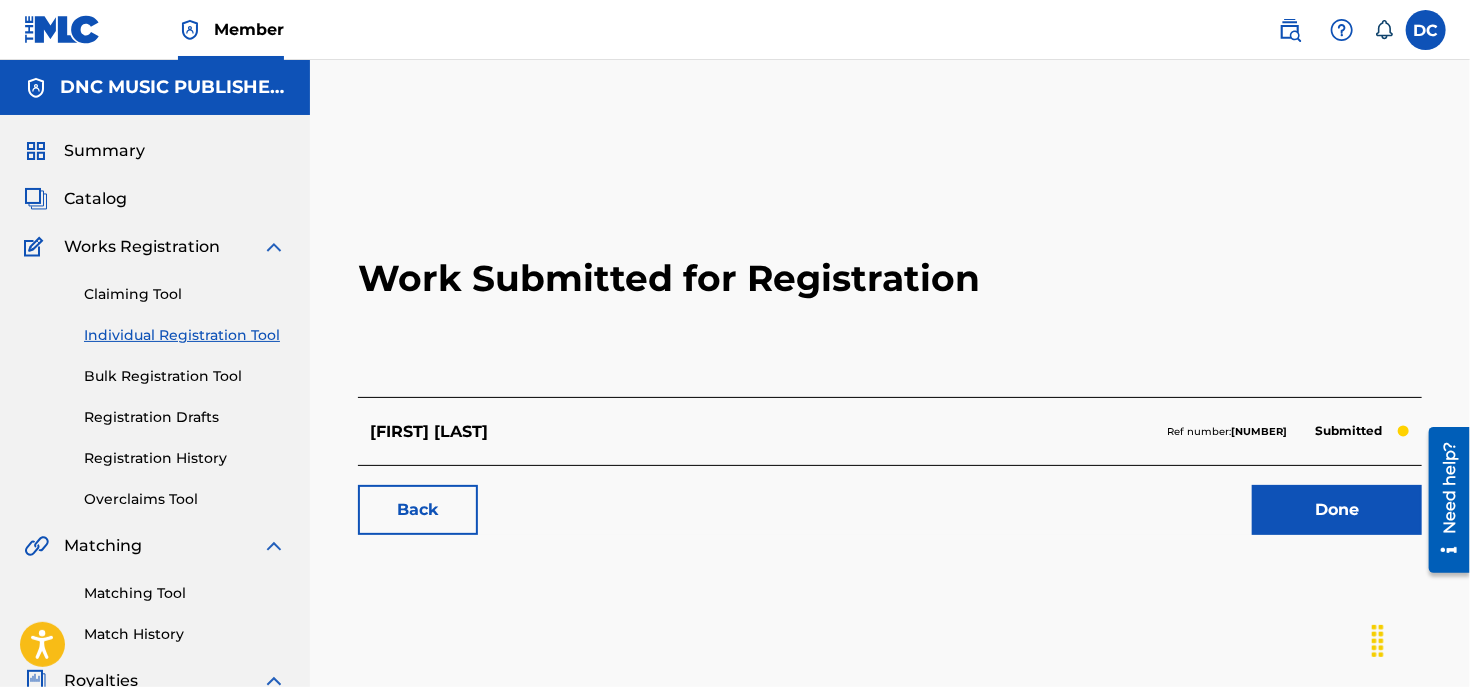click on "Catalog" at bounding box center (95, 199) 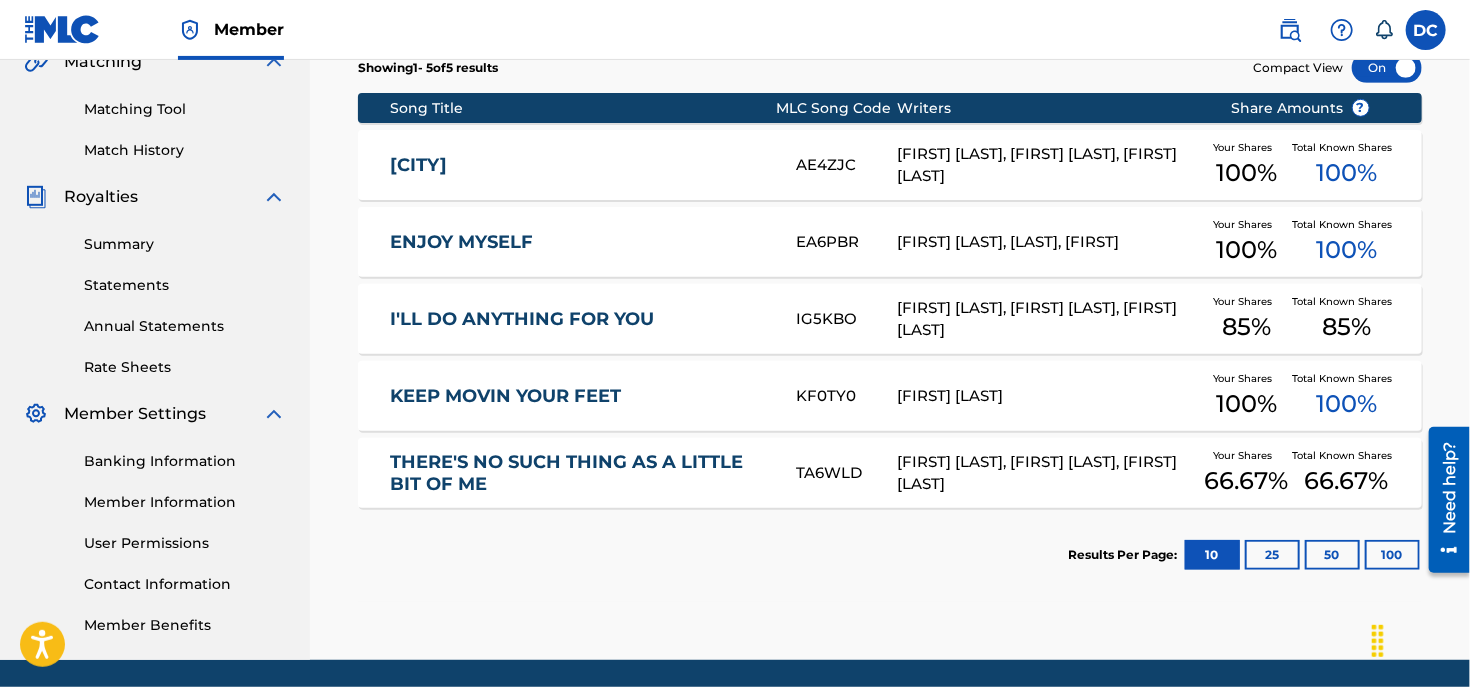 scroll, scrollTop: 528, scrollLeft: 0, axis: vertical 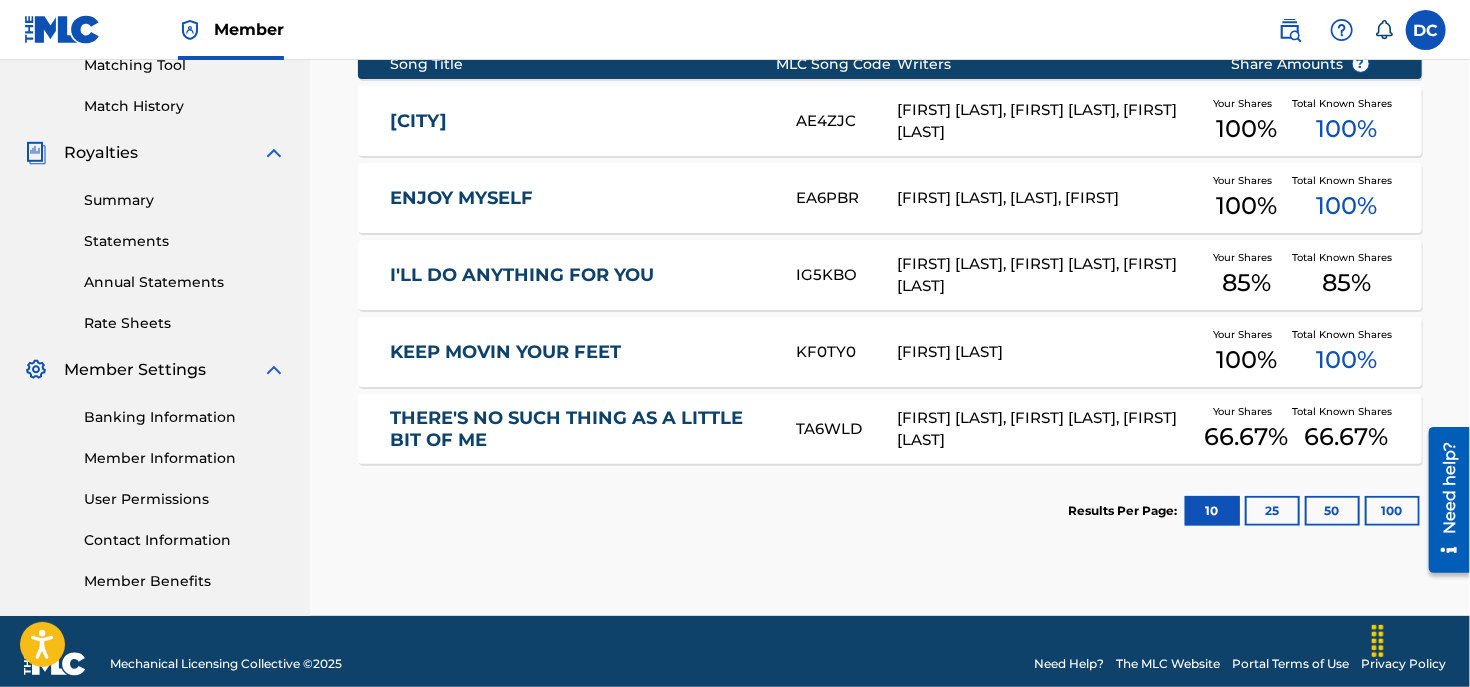 click on "Banking Information" at bounding box center [185, 417] 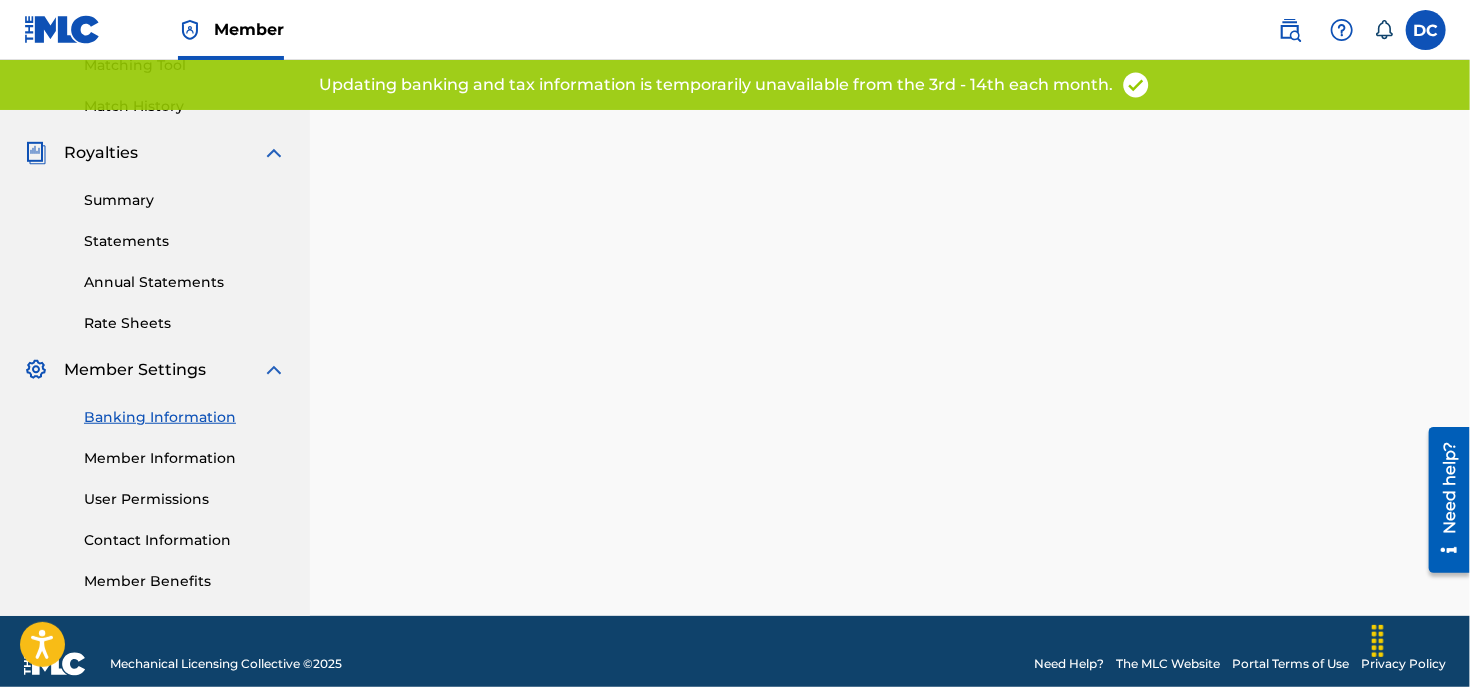 scroll, scrollTop: 0, scrollLeft: 0, axis: both 